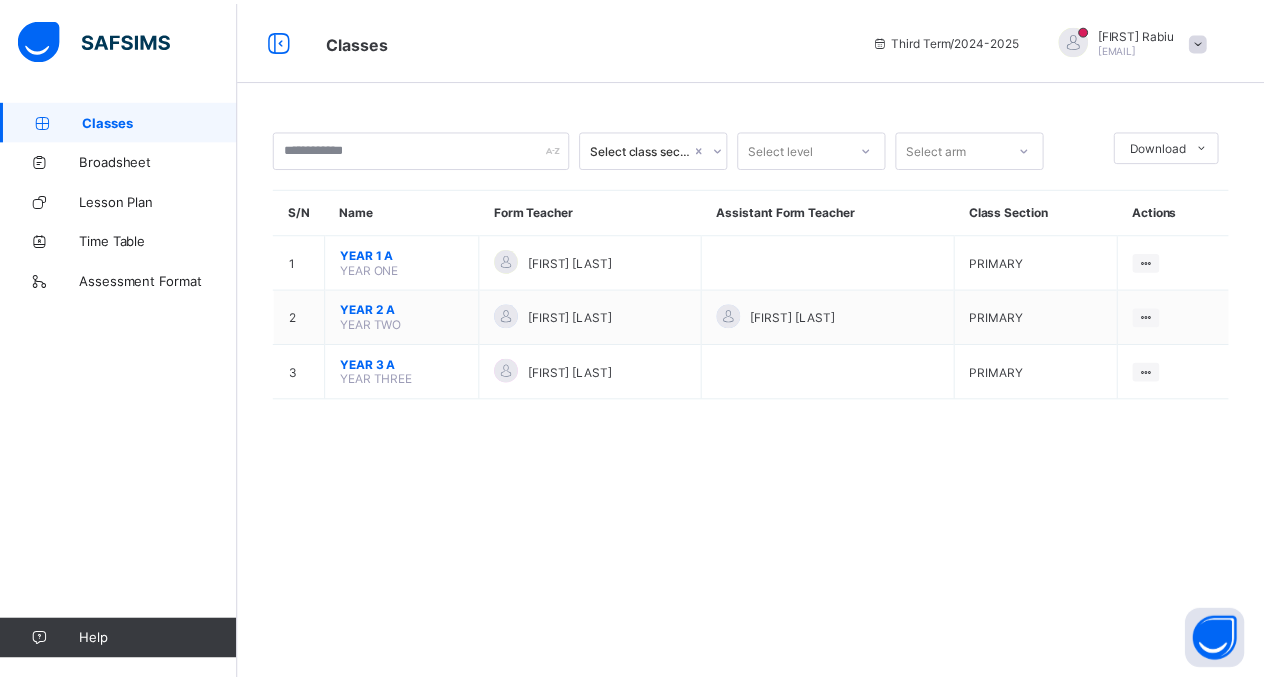 scroll, scrollTop: 0, scrollLeft: 0, axis: both 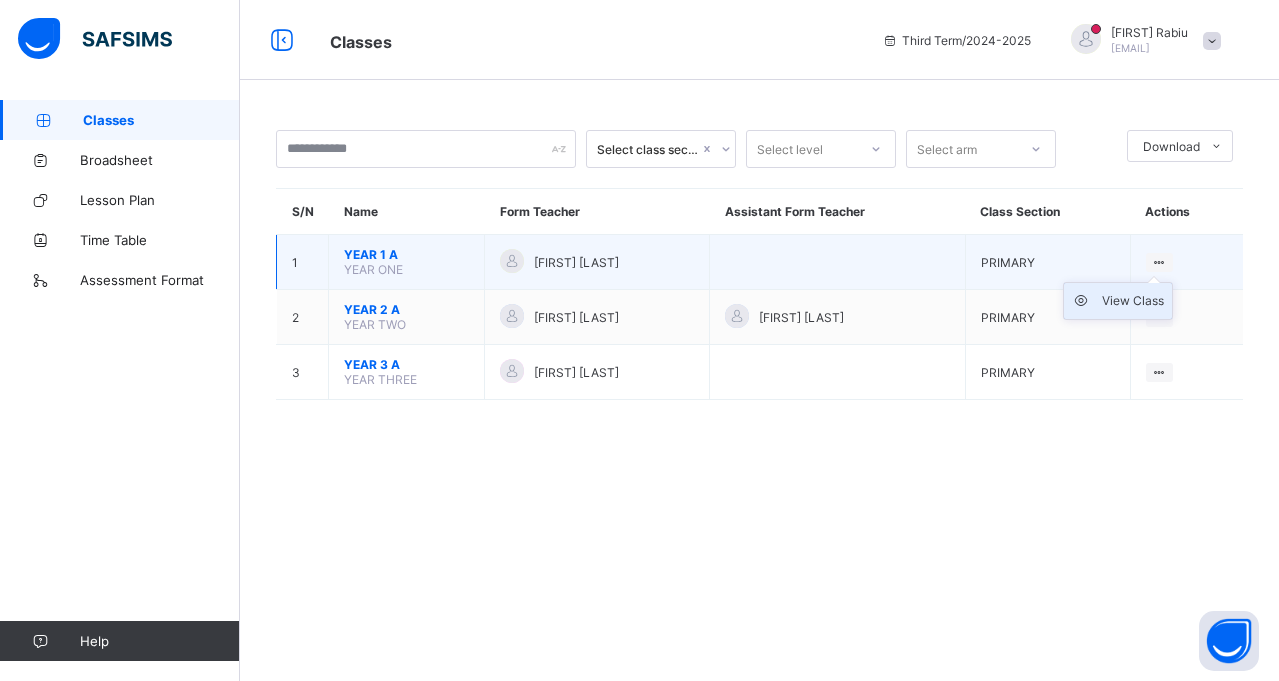click on "View Class" at bounding box center [1133, 301] 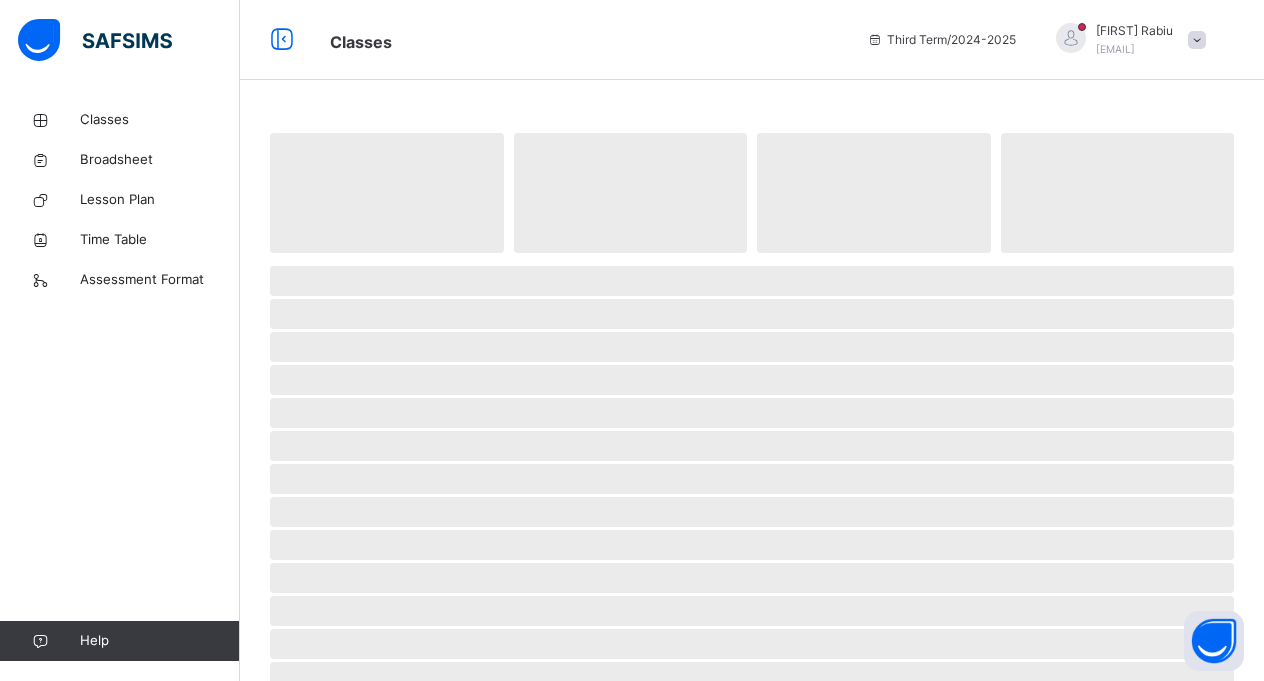 click on "‌" at bounding box center (752, 314) 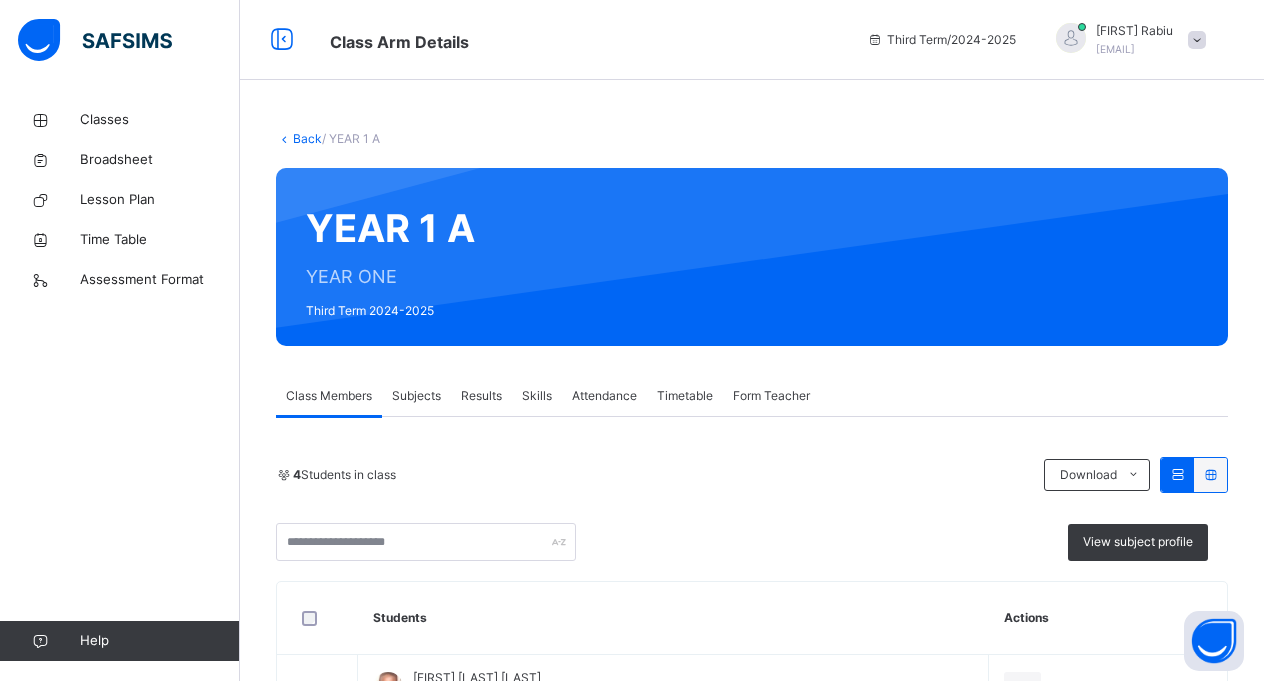 click on "Subjects" at bounding box center [416, 396] 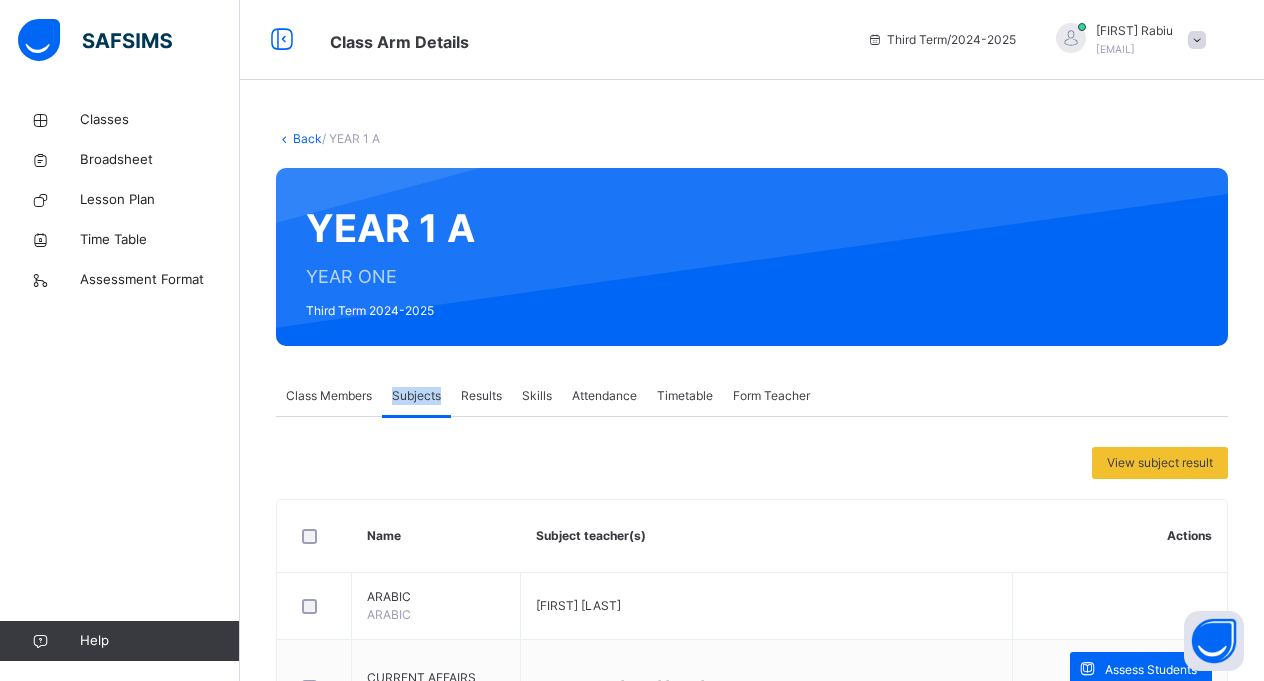 click on "Subjects" at bounding box center (416, 396) 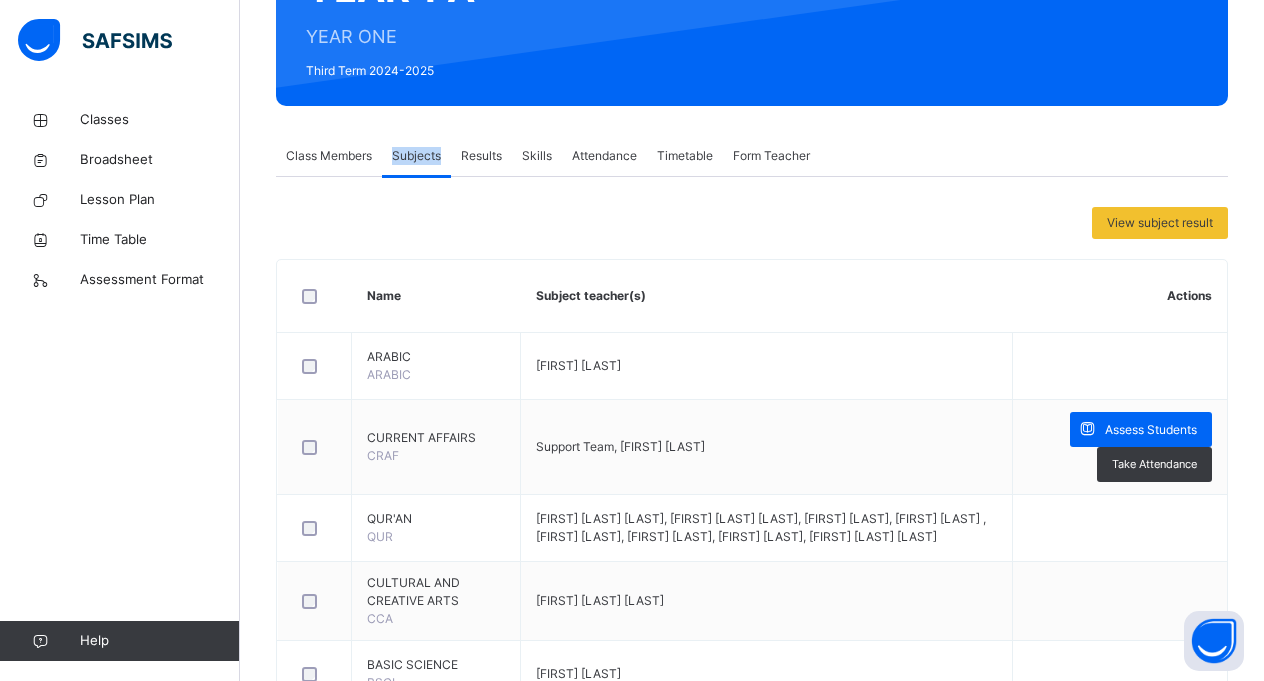 scroll, scrollTop: 94, scrollLeft: 0, axis: vertical 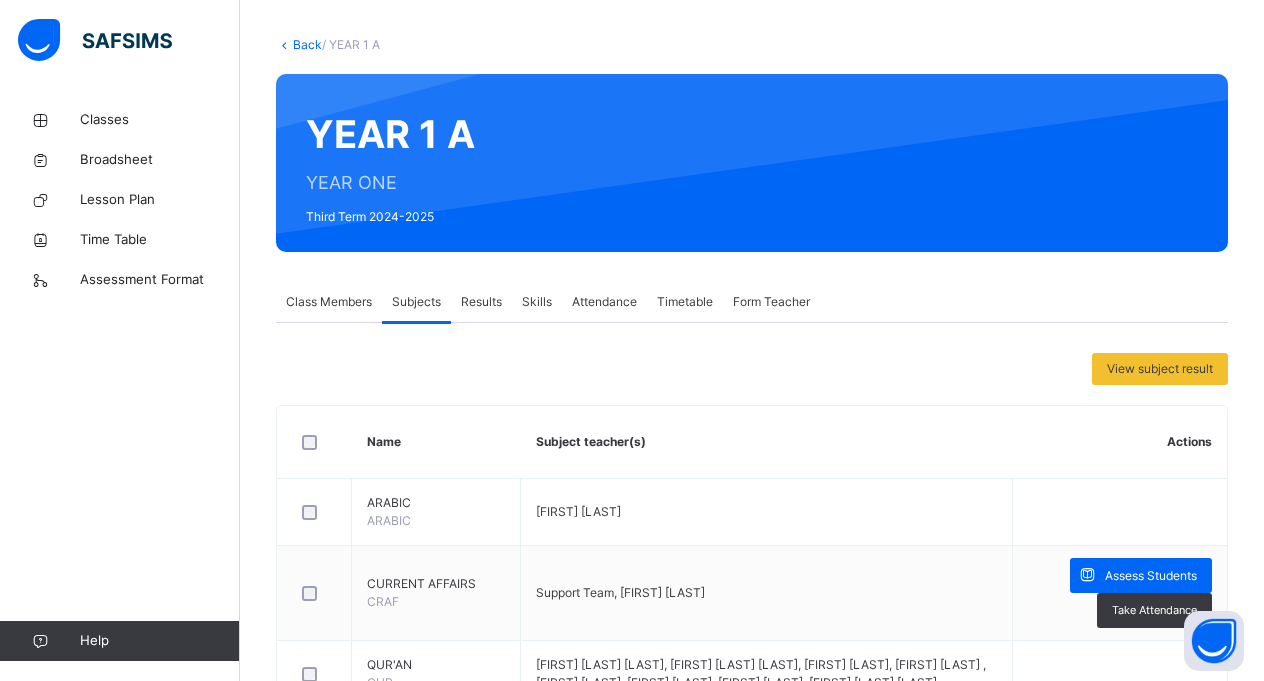 click on "Results" at bounding box center (481, 302) 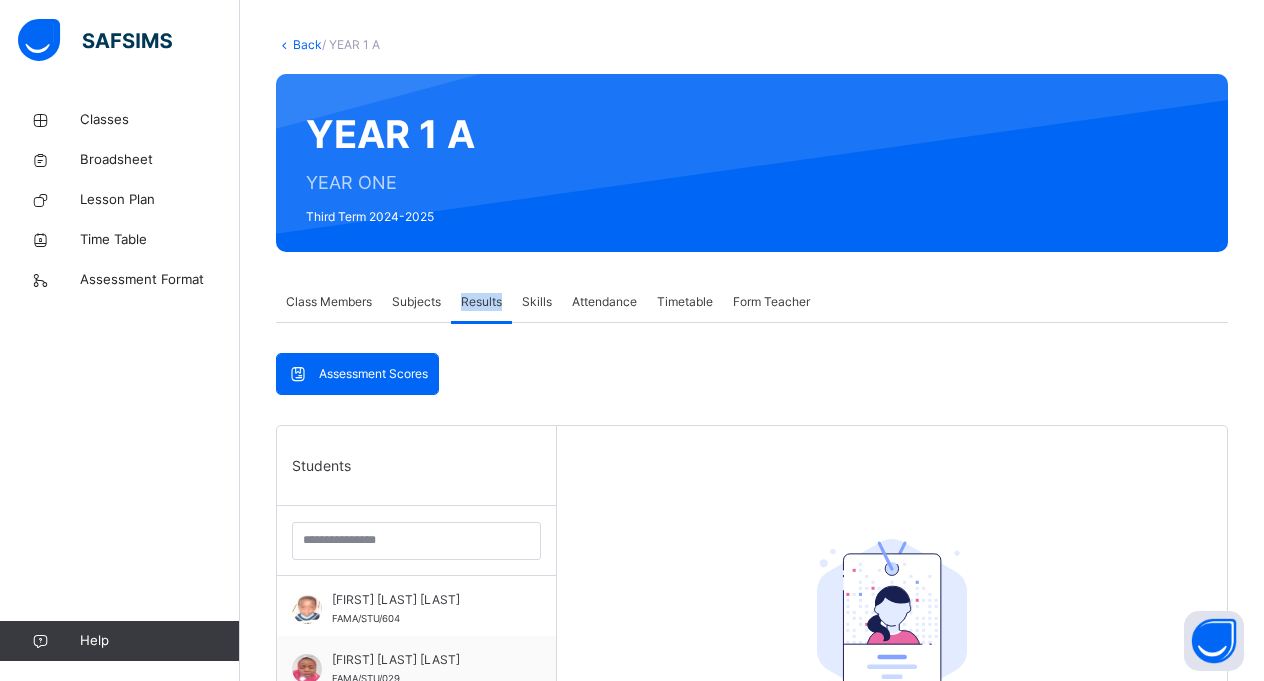 click on "Results" at bounding box center [481, 302] 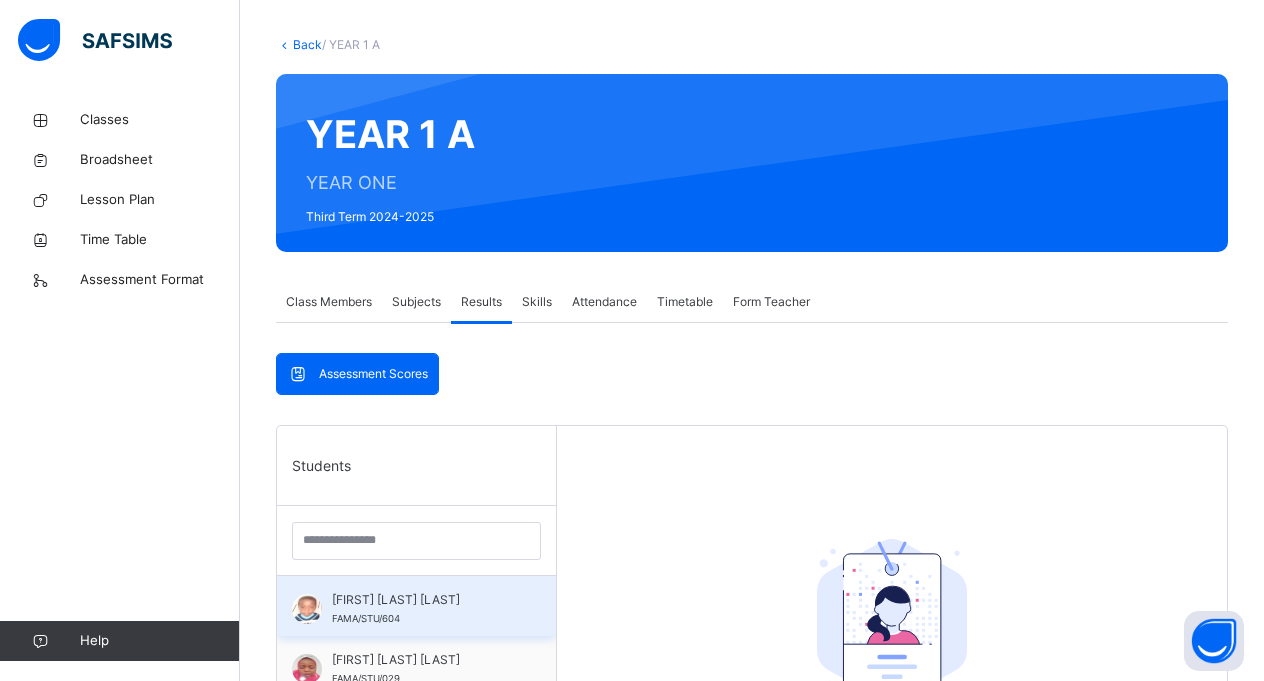 click on "[FIRST] [LAST] [LAST]" at bounding box center [421, 600] 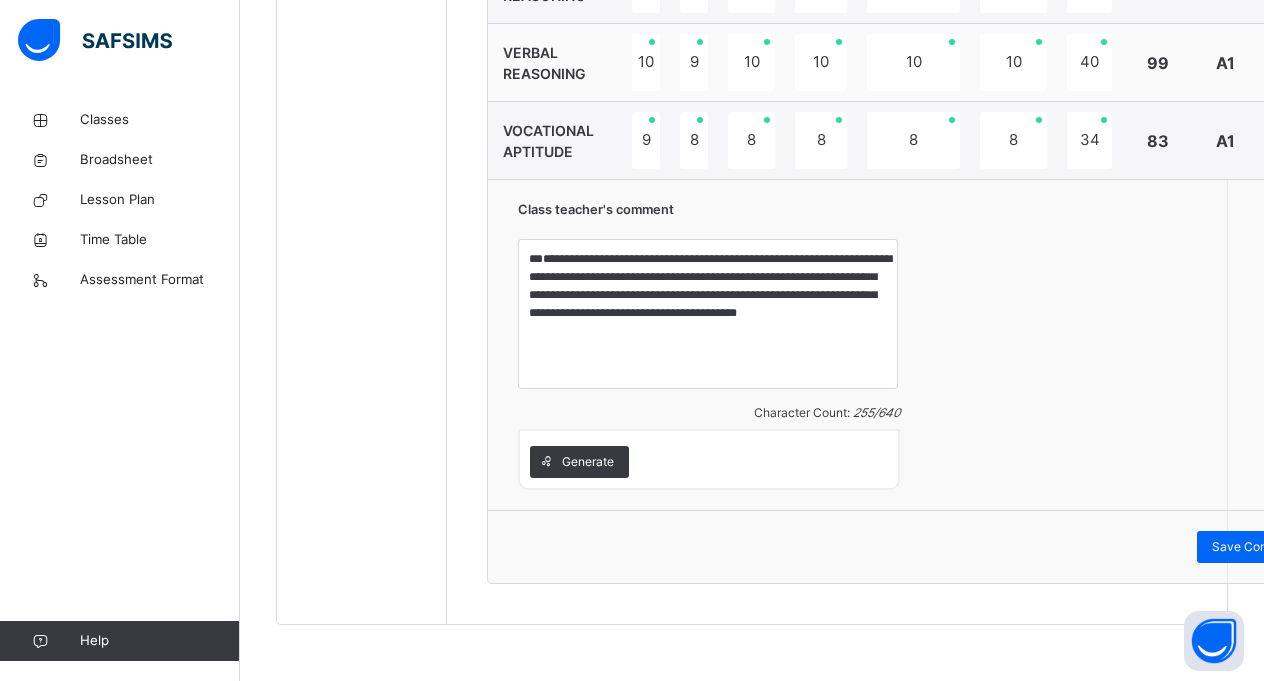 scroll, scrollTop: 1557, scrollLeft: 0, axis: vertical 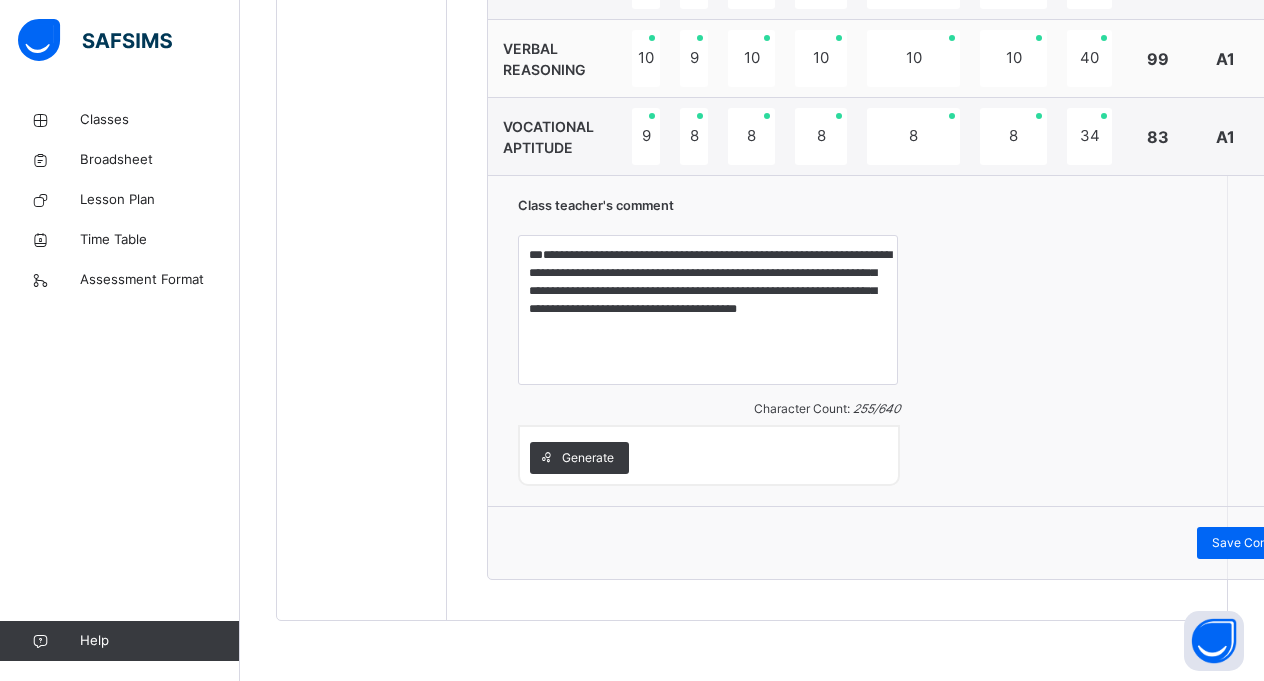 click at bounding box center [1300, -19] 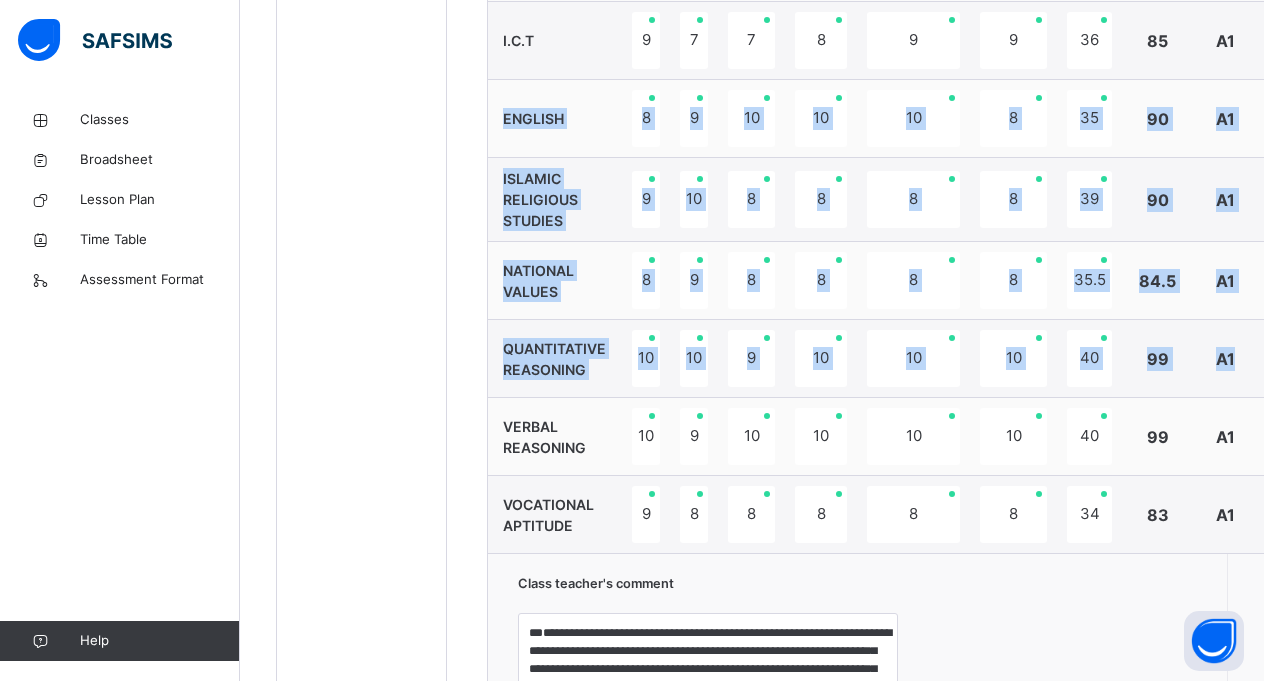 scroll, scrollTop: 1089, scrollLeft: 0, axis: vertical 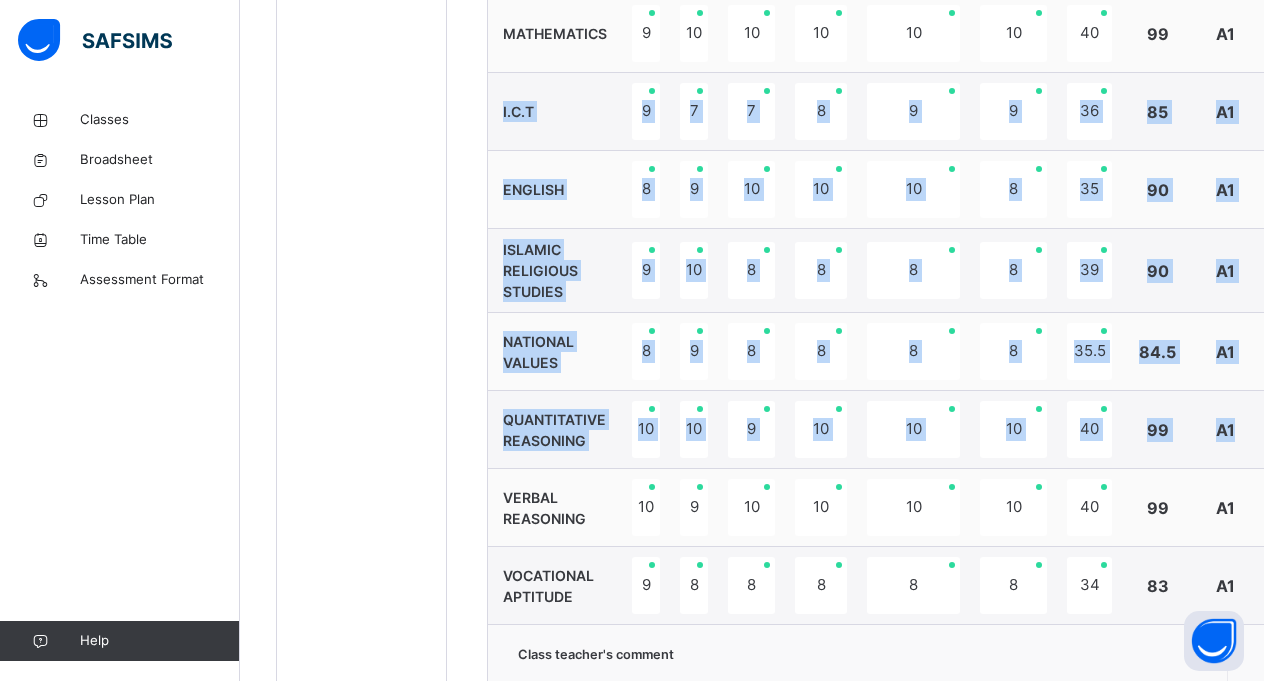 click on "ARABIC 10 10 10 9 10 9 39 97 A1 CURRENT AFFAIRS 10 10 10 10 9 10 40 99 A1 CULTURAL AND CREATIVE ARTS 7 10 8 8 10 8 39 90 A1 BASIC SCIENCE 10 10 7 6 10 10 39 92 A1 MATHEMATICS 9 10 10 10 10 10 40 99 A1 I.C.T 9 7 7 8 9 9 36 85 A1 ENGLISH 8 9 10 10 10 8 35 90 A1 ISLAMIC RELIGIOUS STUDIES 9 10 8 8 8 8 39 90 A1 NATIONAL VALUES 8 9 8 8 8 8 35.5 84.5 A1 QUANTITATIVE REASONING 10 10 9 10 10 10 40 99 A1 VERBAL REASONING 10 9 10 10 10 10 40 99 A1 VOCATIONAL APTITUDE 9 8 8 8 8 8 34 83 A1" at bounding box center [915, 151] 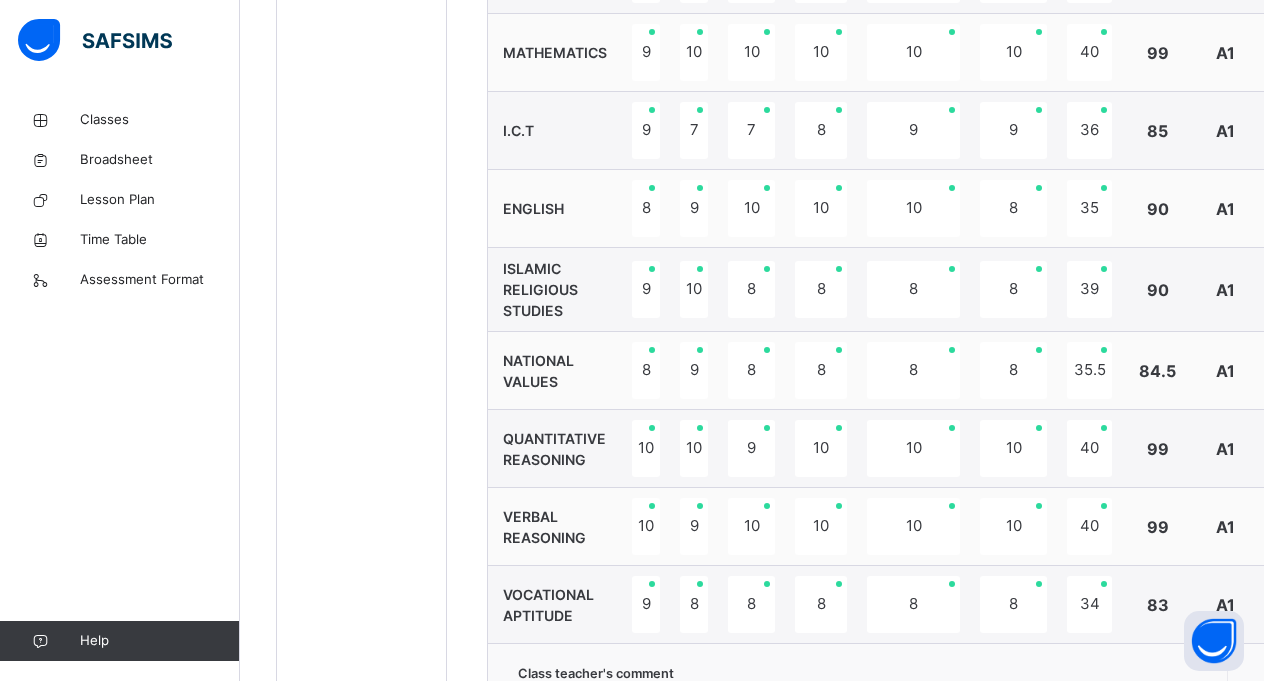 click at bounding box center (1300, -25) 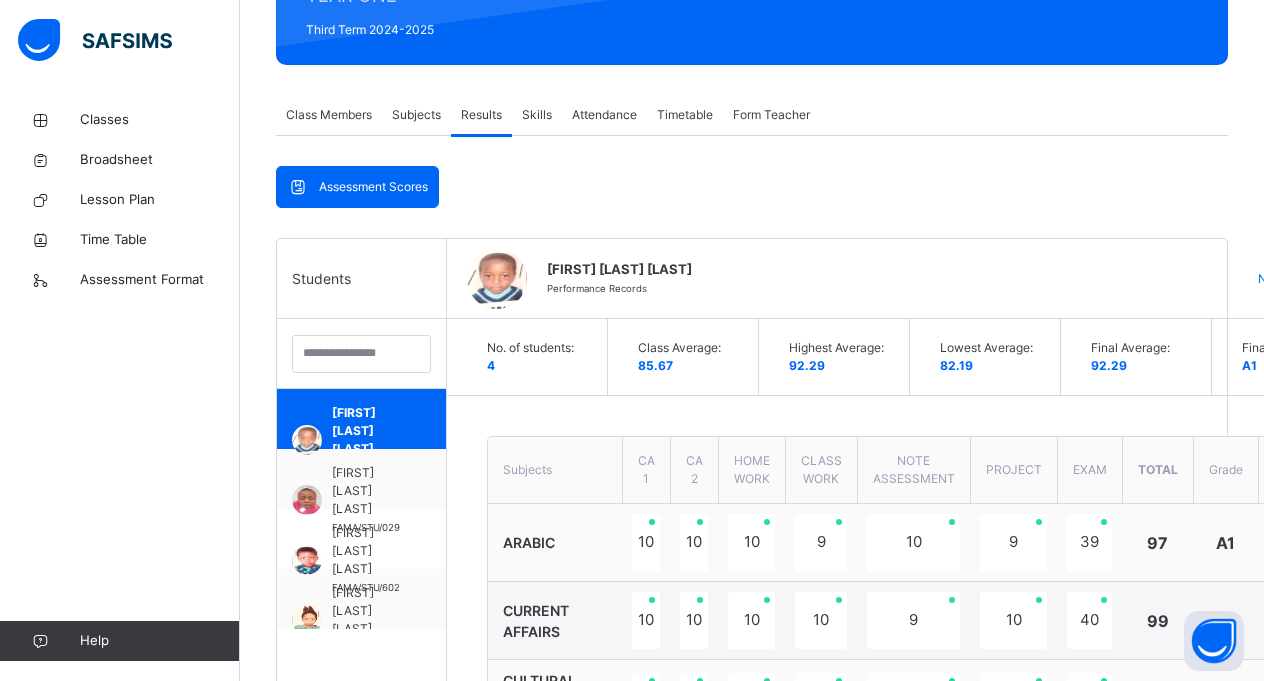 scroll, scrollTop: 278, scrollLeft: 0, axis: vertical 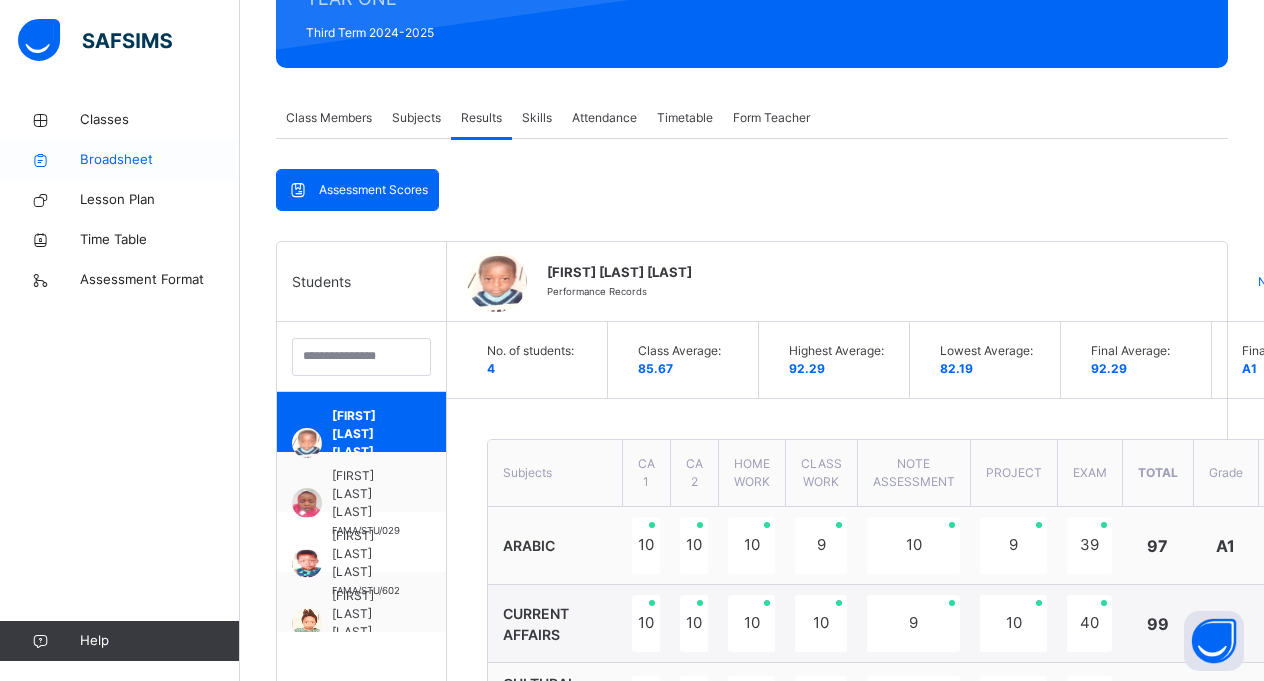click on "Broadsheet" at bounding box center [160, 160] 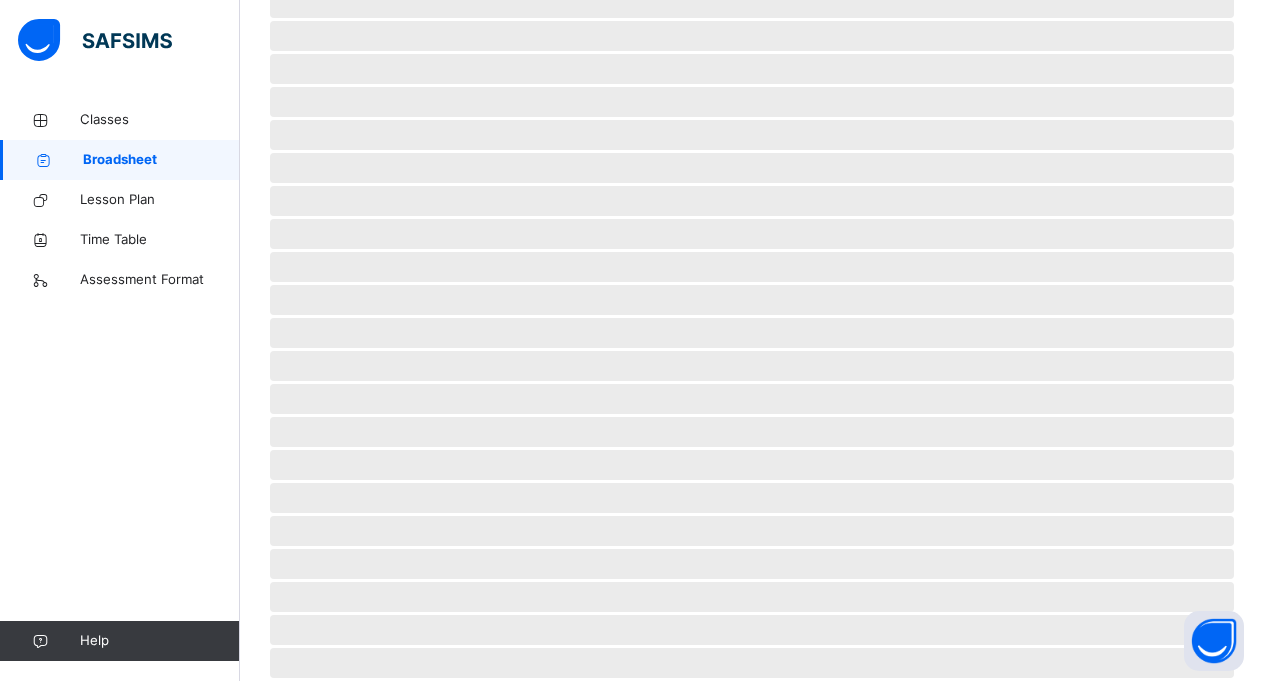 scroll, scrollTop: 0, scrollLeft: 0, axis: both 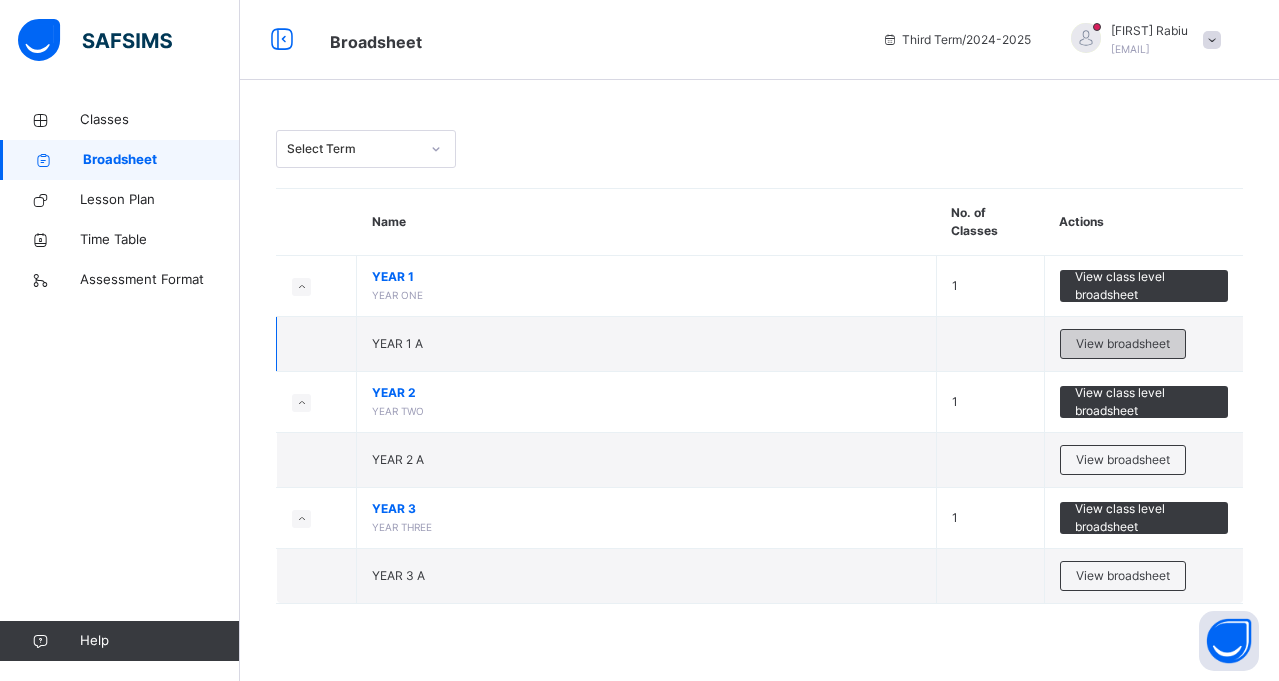click on "View broadsheet" at bounding box center [1123, 344] 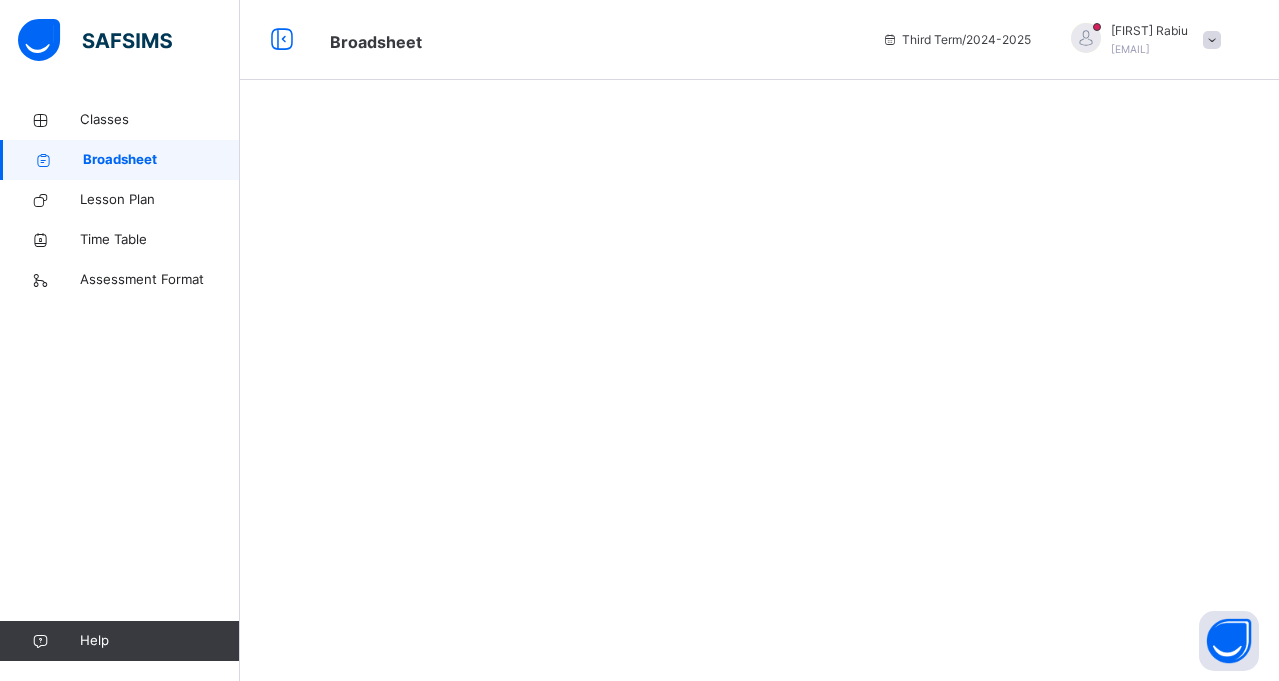 click at bounding box center [759, 340] 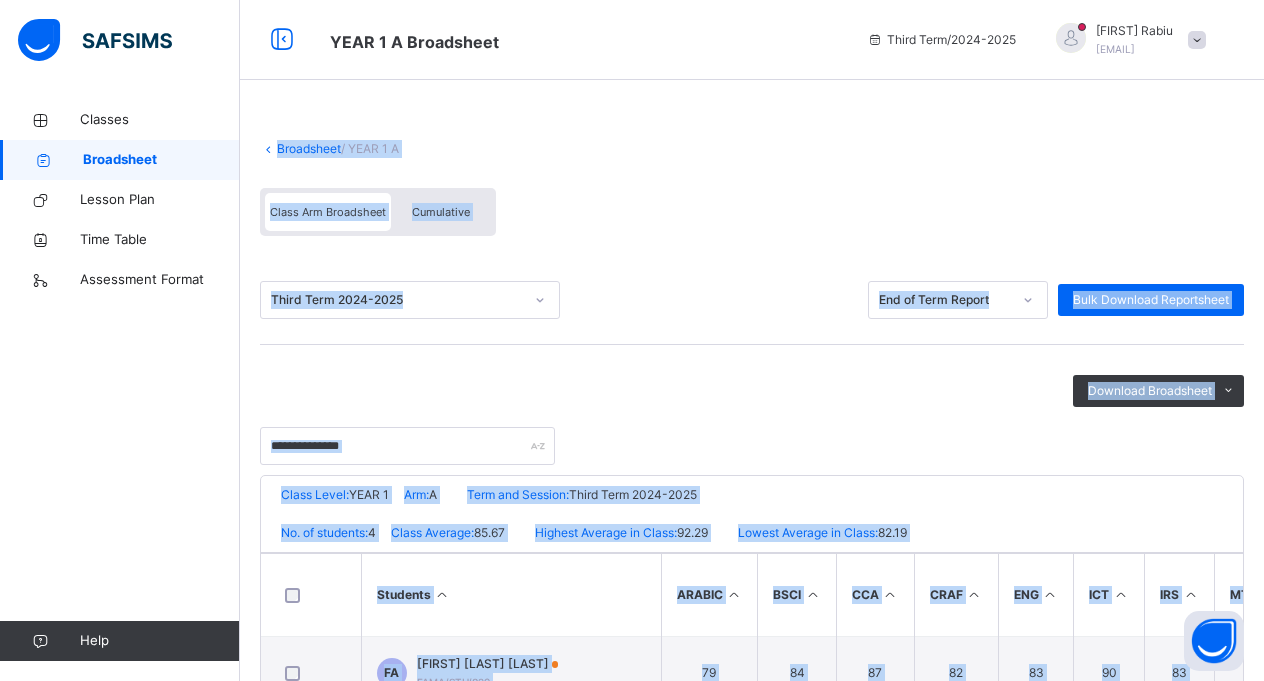 click on "Class Arm Broadsheet Cumulative" at bounding box center [752, 217] 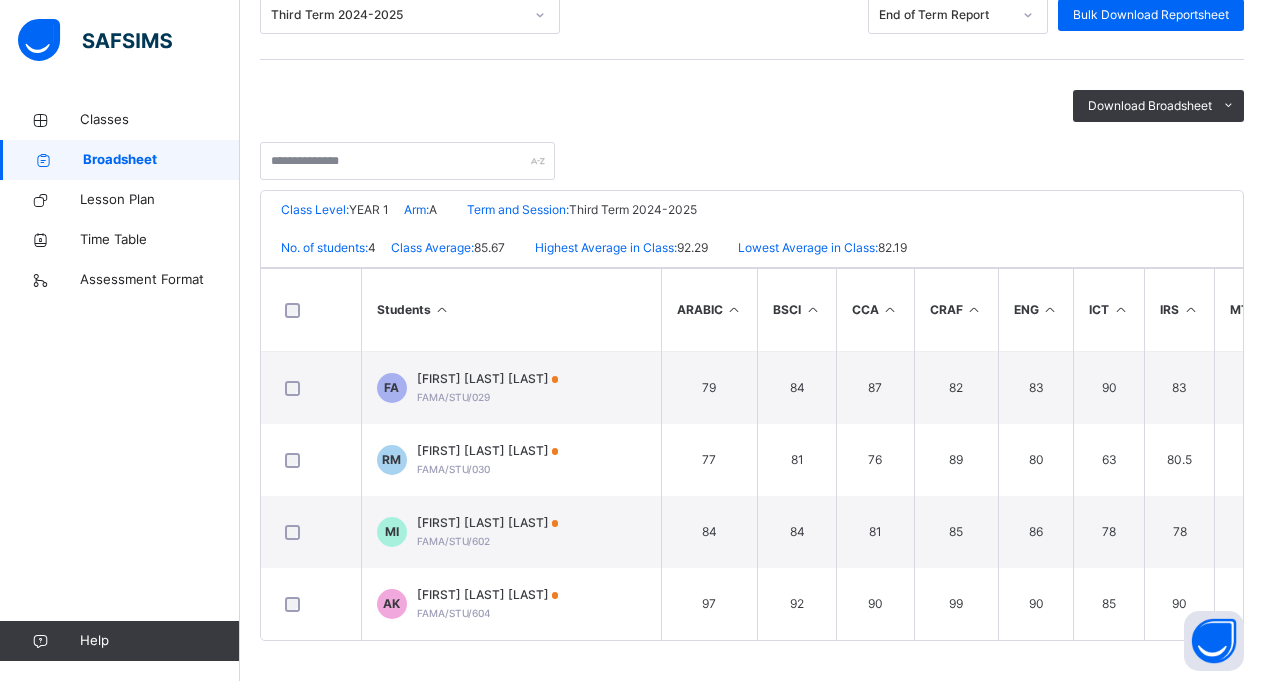 scroll, scrollTop: 293, scrollLeft: 0, axis: vertical 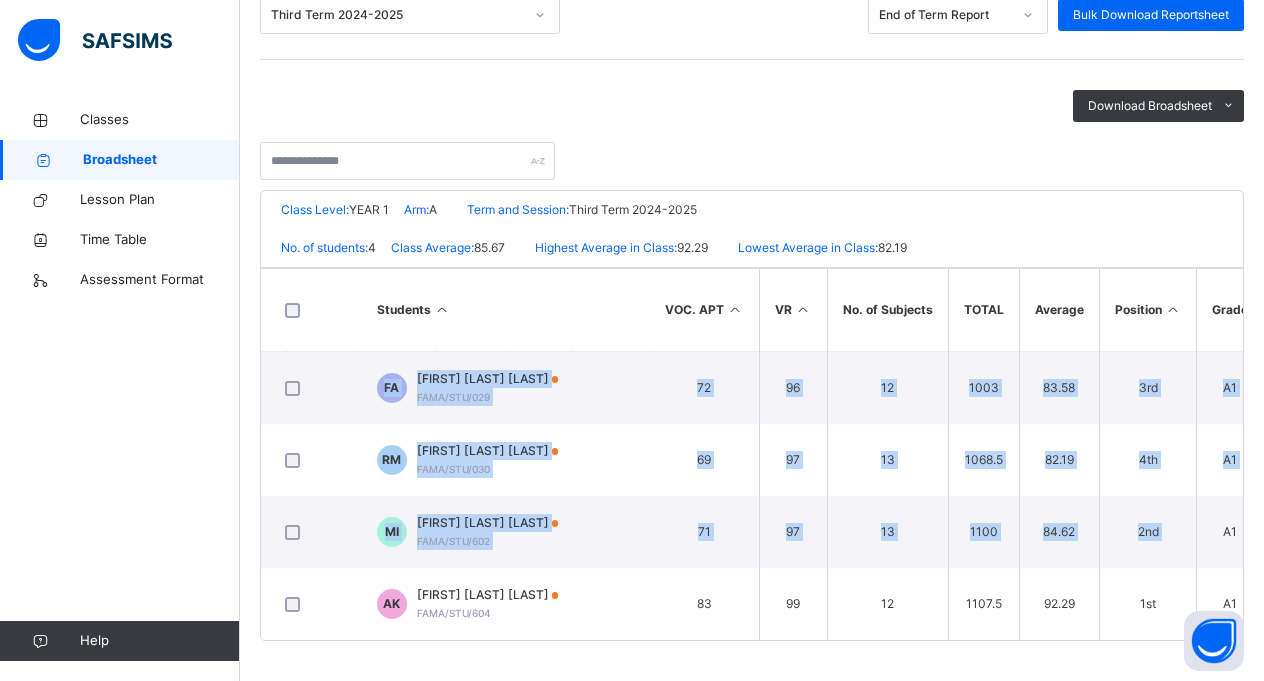 drag, startPoint x: 1201, startPoint y: 537, endPoint x: 1365, endPoint y: 211, distance: 364.9274 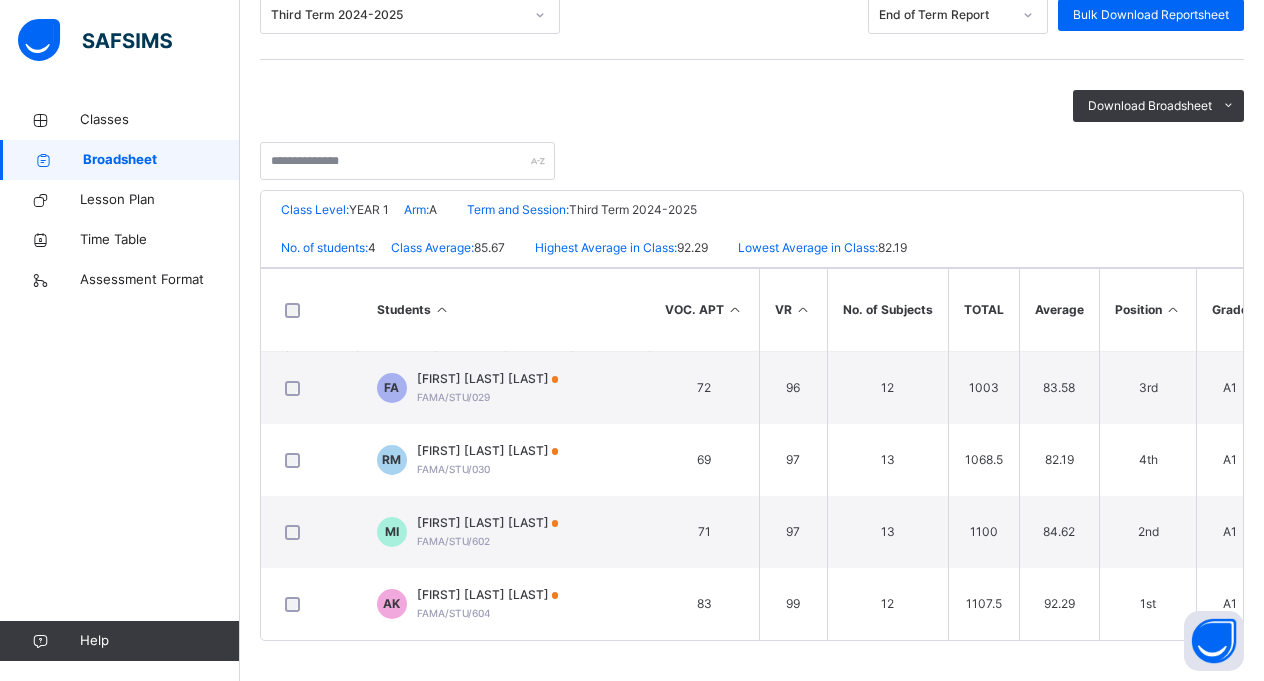 click on "Download Broadsheet PDF Excel sheet" at bounding box center (752, 106) 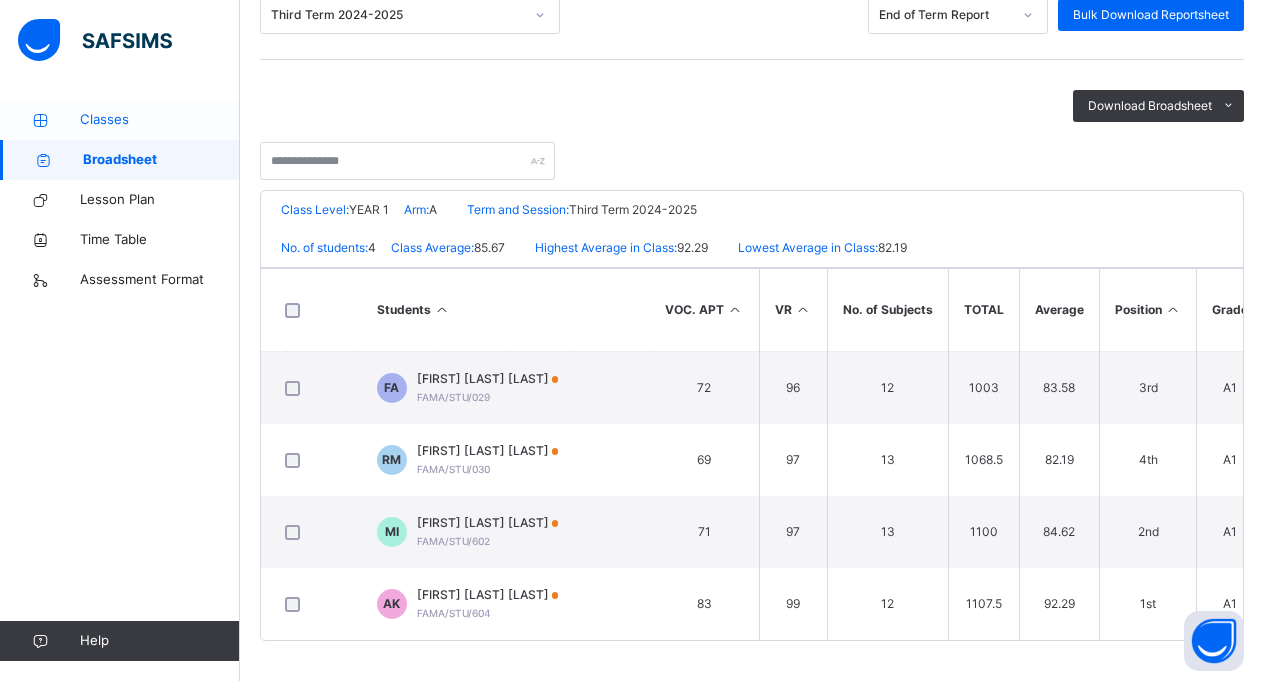 click on "Classes" at bounding box center (160, 120) 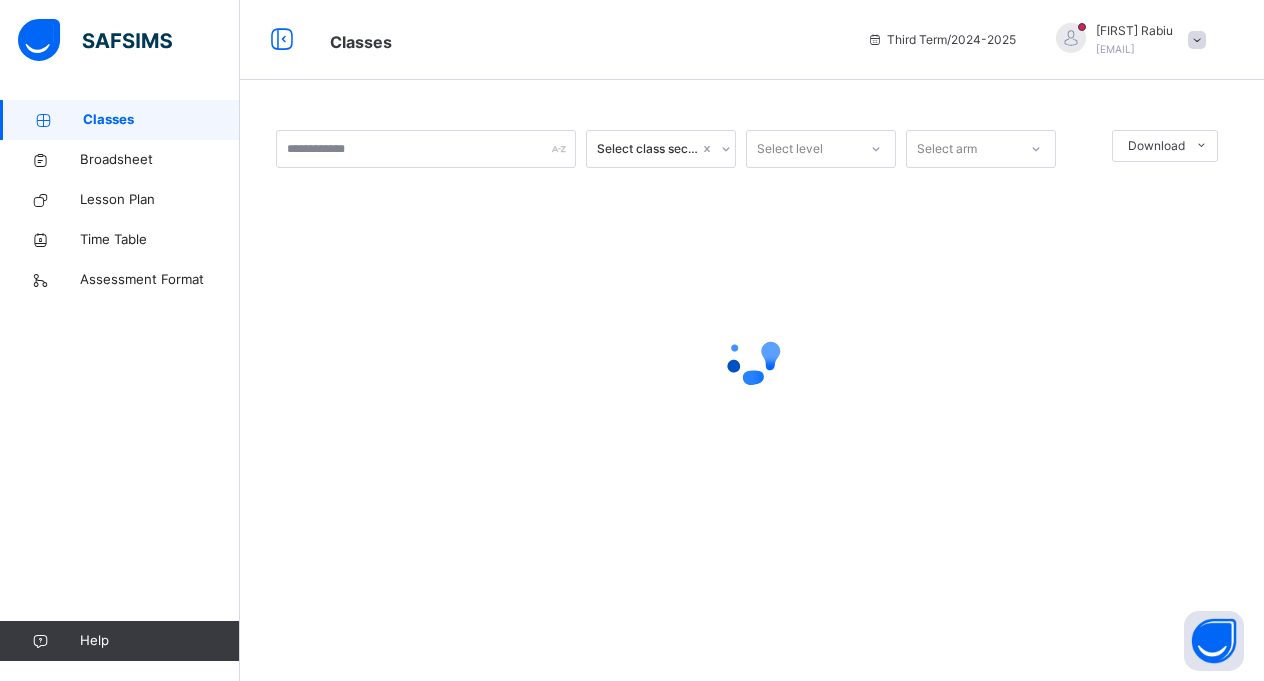 scroll, scrollTop: 0, scrollLeft: 0, axis: both 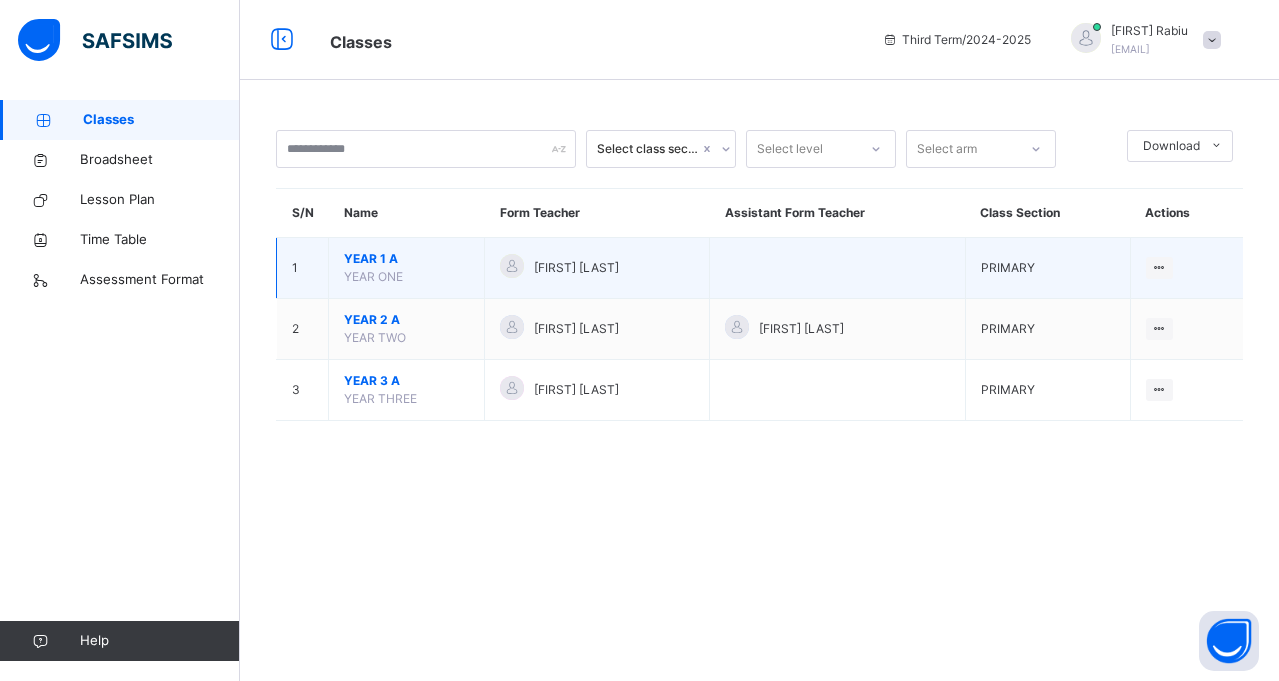 click on "YEAR ONE" at bounding box center (373, 276) 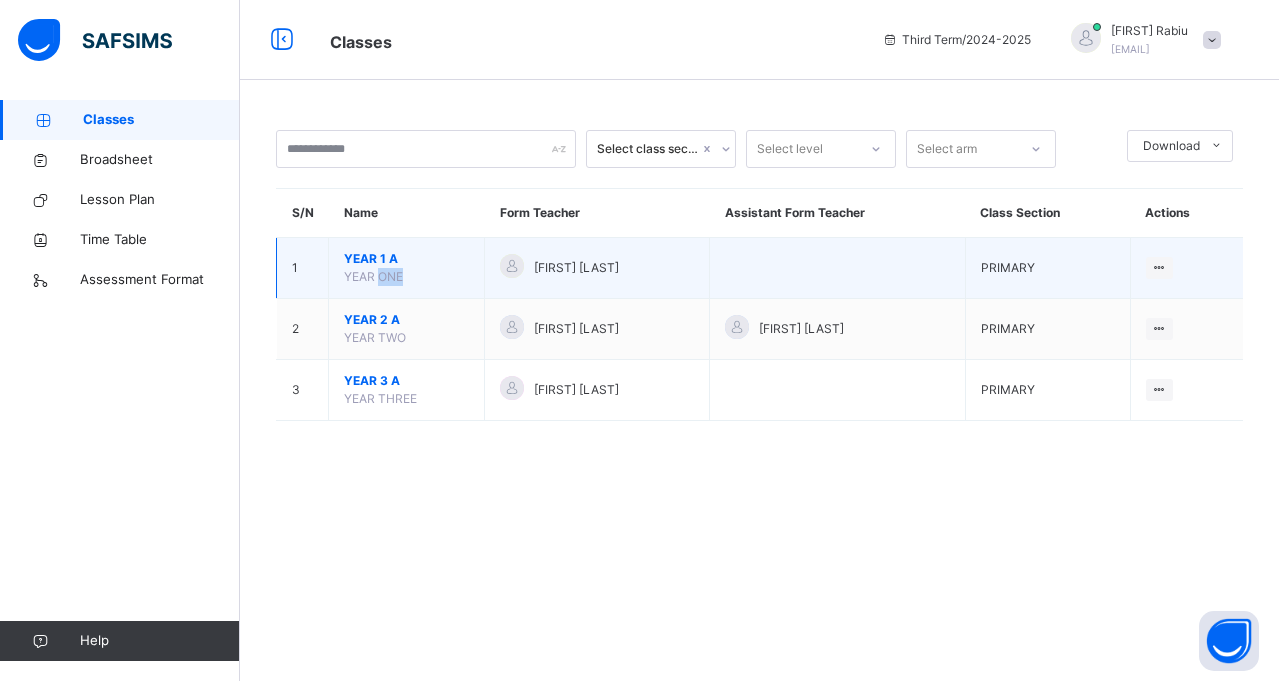 click on "YEAR ONE" at bounding box center [373, 276] 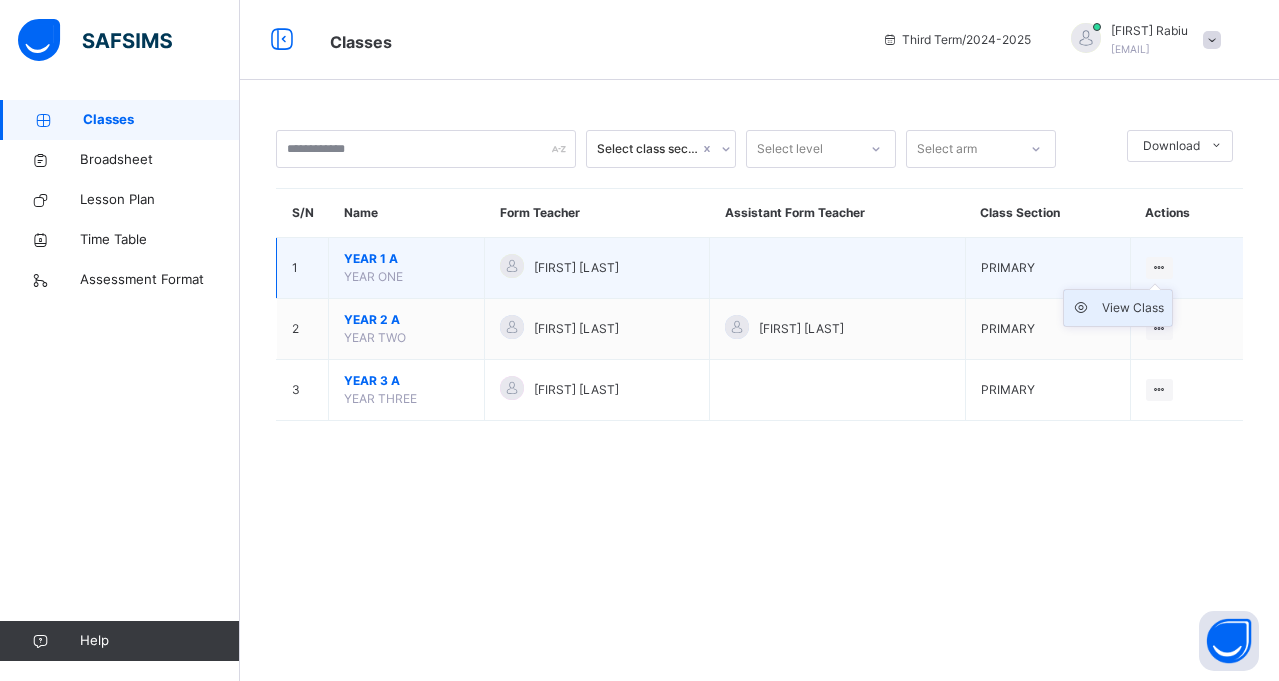 click on "View Class" at bounding box center [1133, 308] 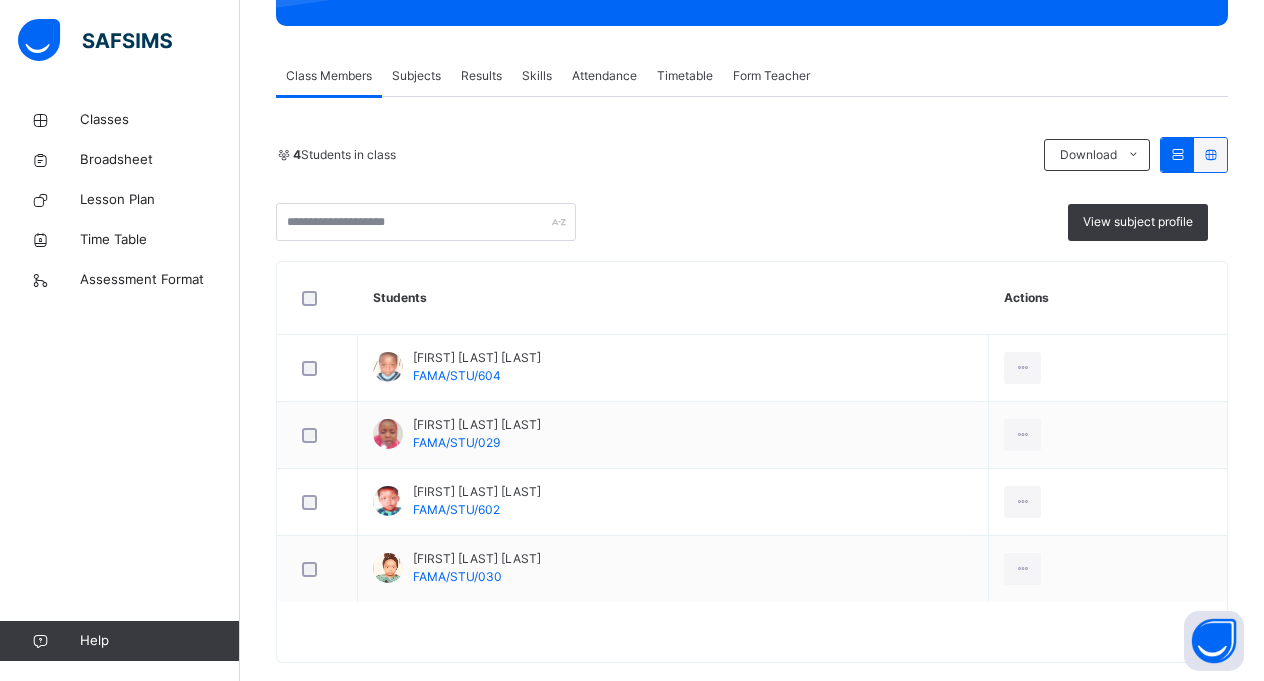 scroll, scrollTop: 352, scrollLeft: 0, axis: vertical 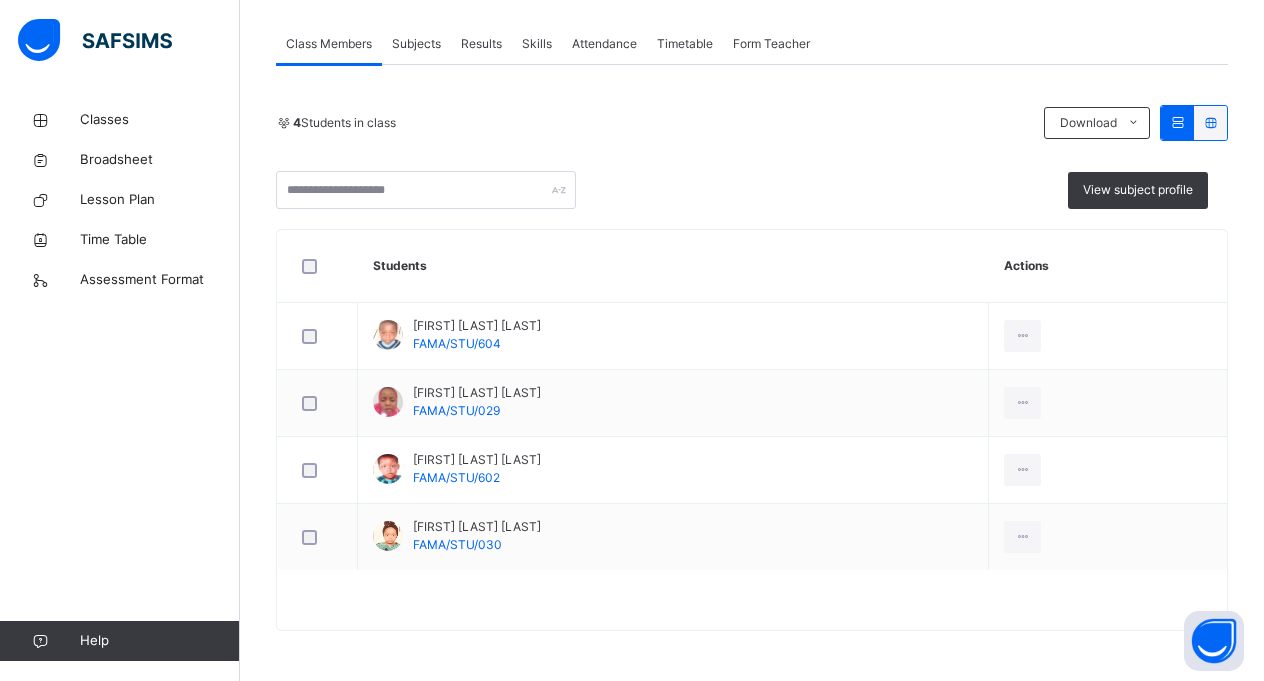 click on "Results" at bounding box center [481, 44] 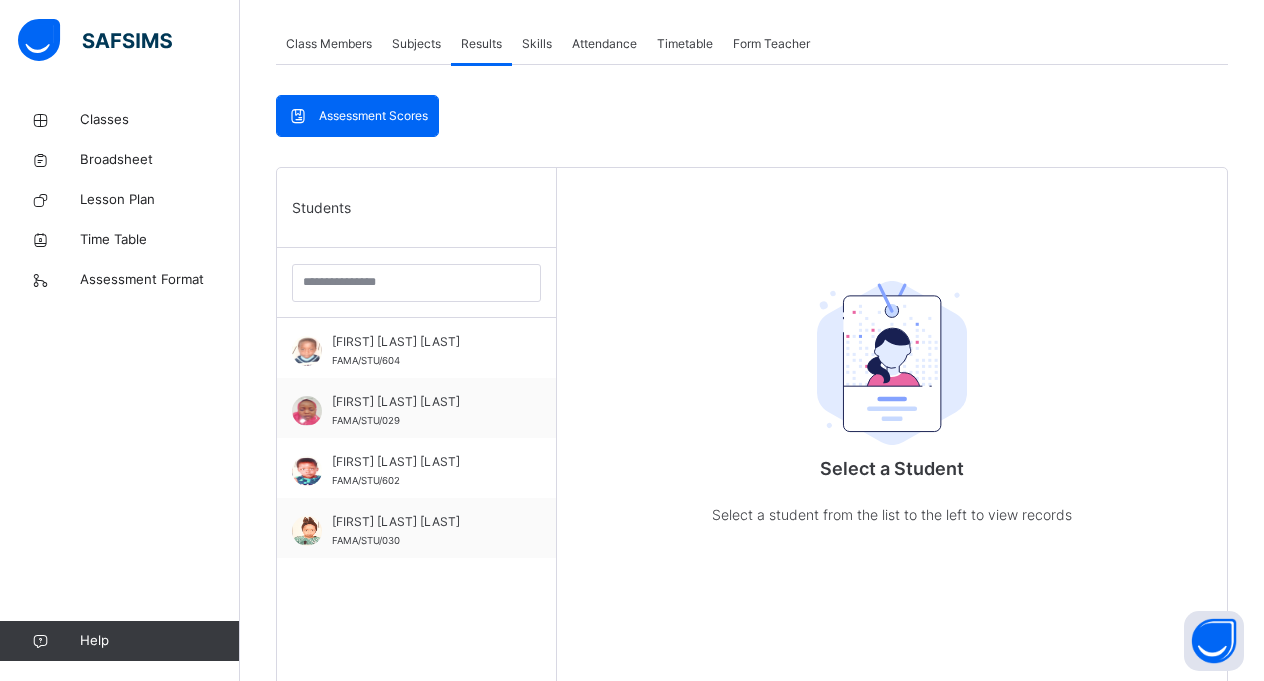 click on "Students" at bounding box center [416, 208] 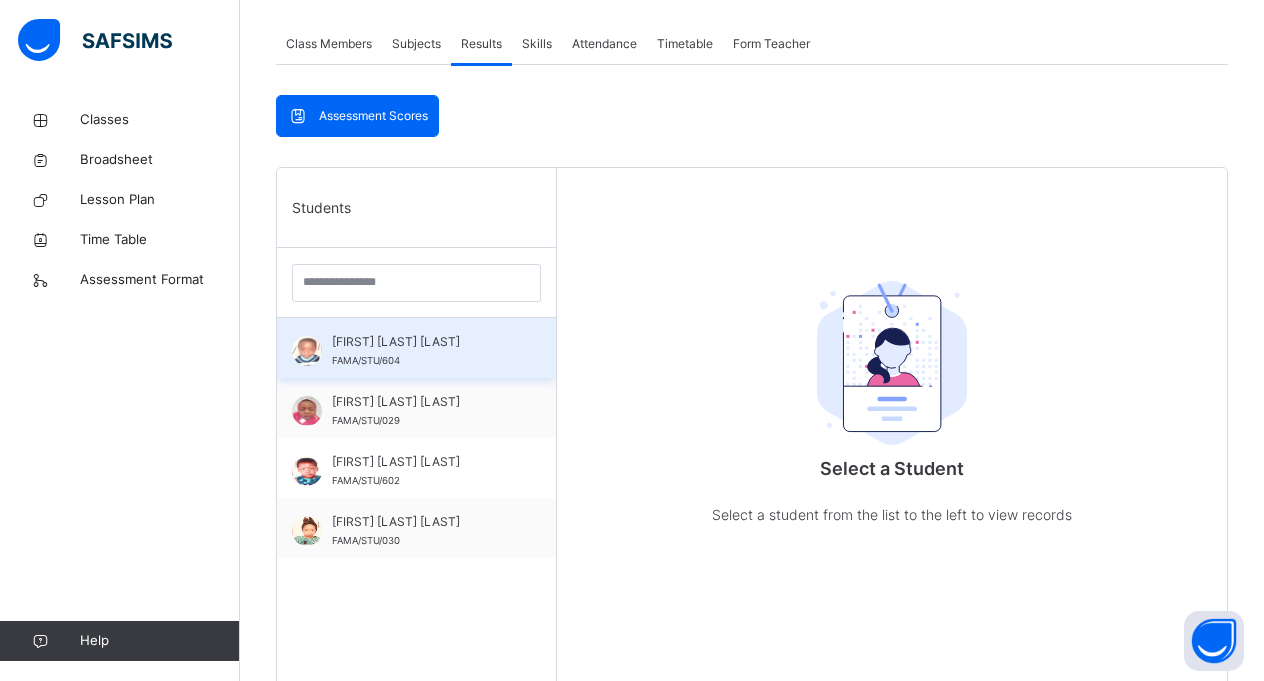 click on "[FIRST] [LAST] [LAST]" at bounding box center [421, 342] 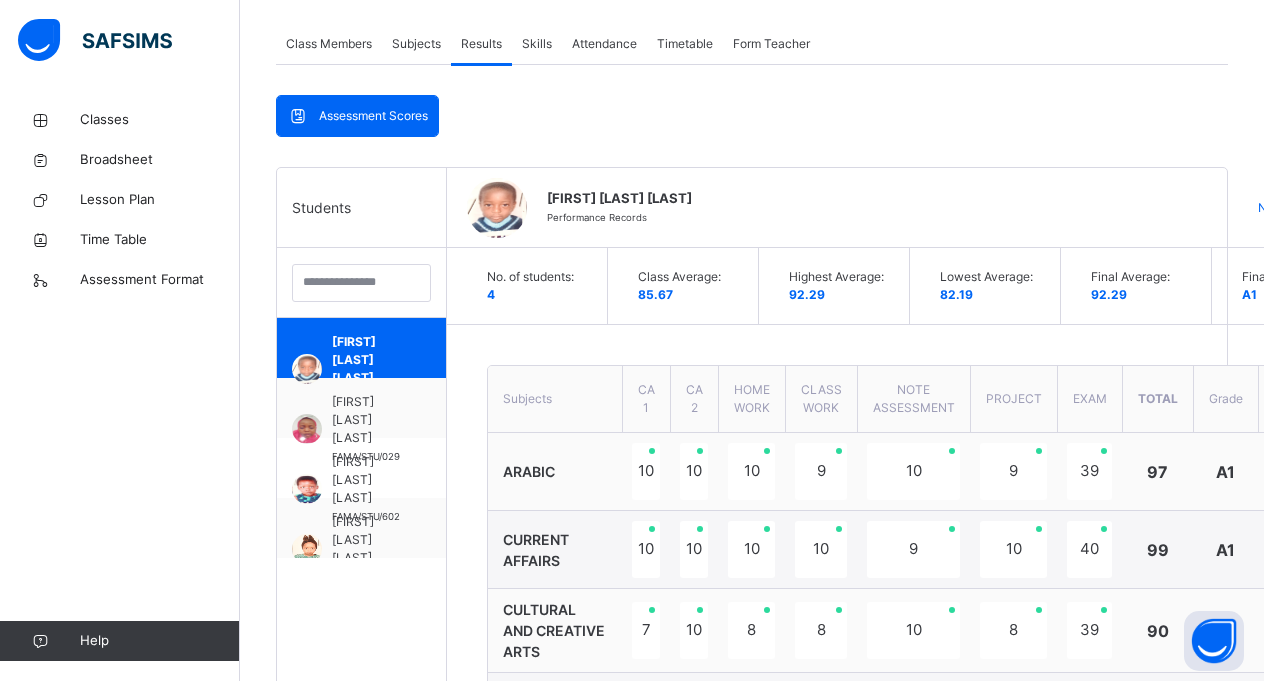 click on "Assessment Scores Assessment Scores Students [FIRST] [LAST] [LAST] FAMA/STU/604 [FIRST] [LAST] [LAST] FAMA/STU/029 [FIRST] [LAST] [LAST] FAMA/STU/602 [FIRST] [LAST] [LAST] FAMA/STU/030 [FIRST] [LAST] [LAST] Performance Records Next Student No. of students: 4 Class Average: 85.67 Highest Average: 92.29 Lowest Average: 82.19 Final Average: 92.29 Final Grade: A1 Subjects CA 1 CA 2 HOME WORK CLASS WORK NOTE ASSESSMENT PROJECT EXAM Total Grade Comment ARABIC 10 10 10 9 10 9 39 97 A1 CURRENT AFFAIRS 10 10 10 10 9 10 40 99 A1 CULTURAL AND CREATIVE ARTS 7 10 8 8 10 8 39 90 A1 BASIC SCIENCE 10 10 7 6 10 10 39 92 A1 MATHEMATICS 9 10 10 10 10 10 40 99 A1 I.C.T 9 7 7 8 9 9 36 85 A1 ENGLISH 8 9 10 10 10 8 35 90 A1 ISLAMIC RELIGIOUS STUDIES 9 10 8 8 8 8 39 90 A1 NATIONAL VALUES 8 9 8 8 8 8 35.5 84.5 A1 QUANTITATIVE REASONING 10 10 9 10 10 10 40 99 A1 VERBAL REASONING 10 9 10 10 10 10 40 99 A1 VOCATIONAL APTITUDE 9 8 8 8 8 8 34 83 A1 Class teacher's comment Character Count: 255 / 640 Generate × 😞" at bounding box center (752, 965) 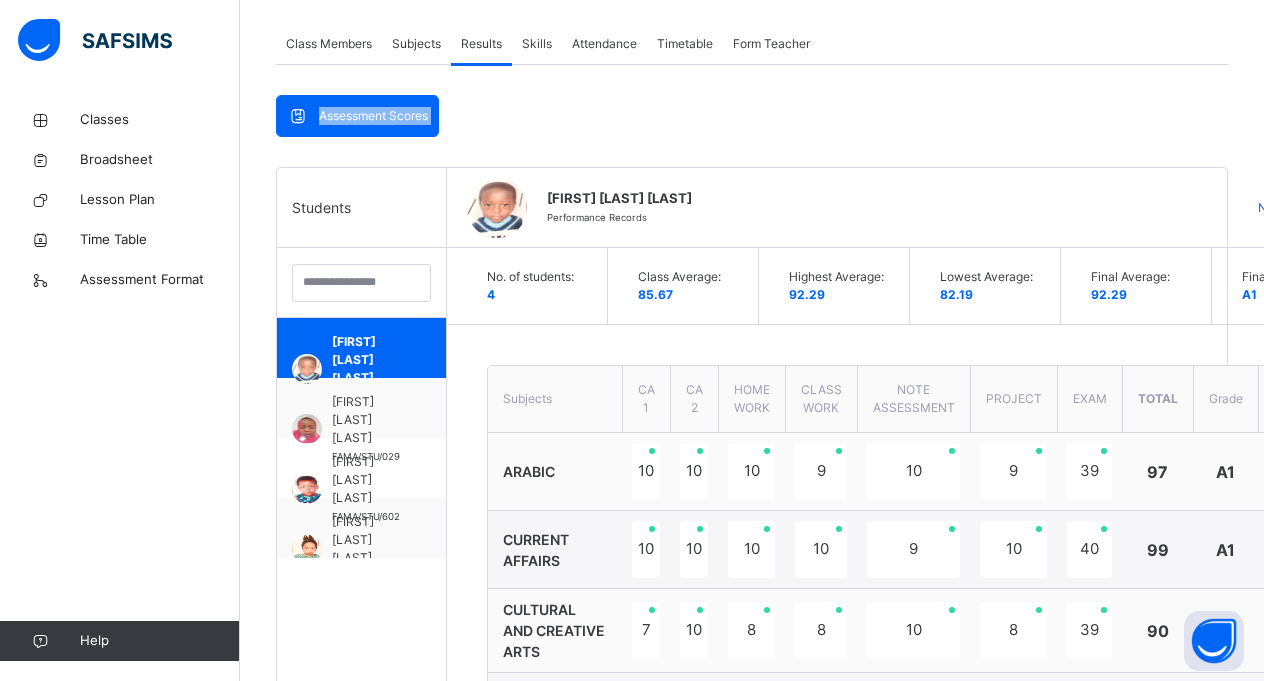 click on "Assessment Scores Assessment Scores Students [FIRST] [LAST] [LAST] FAMA/STU/604 [FIRST] [LAST] [LAST] FAMA/STU/029 [FIRST] [LAST] [LAST] FAMA/STU/602 [FIRST] [LAST] [LAST] FAMA/STU/030 [FIRST] [LAST] [LAST] Performance Records Next Student No. of students: 4 Class Average: 85.67 Highest Average: 92.29 Lowest Average: 82.19 Final Average: 92.29 Final Grade: A1 Subjects CA 1 CA 2 HOME WORK CLASS WORK NOTE ASSESSMENT PROJECT EXAM Total Grade Comment ARABIC 10 10 10 9 10 9 39 97 A1 CURRENT AFFAIRS 10 10 10 10 9 10 40 99 A1 CULTURAL AND CREATIVE ARTS 7 10 8 8 10 8 39 90 A1 BASIC SCIENCE 10 10 7 6 10 10 39 92 A1 MATHEMATICS 9 10 10 10 10 10 40 99 A1 I.C.T 9 7 7 8 9 9 36 85 A1 ENGLISH 8 9 10 10 10 8 35 90 A1 ISLAMIC RELIGIOUS STUDIES 9 10 8 8 8 8 39 90 A1 NATIONAL VALUES 8 9 8 8 8 8 35.5 84.5 A1 QUANTITATIVE REASONING 10 10 9 10 10 10 40 99 A1 VERBAL REASONING 10 9 10 10 10 10 40 99 A1 VOCATIONAL APTITUDE 9 8 8 8 8 8 34 83 A1 Class teacher's comment Character Count: 255 / 640 Generate × 😞" at bounding box center [752, 965] 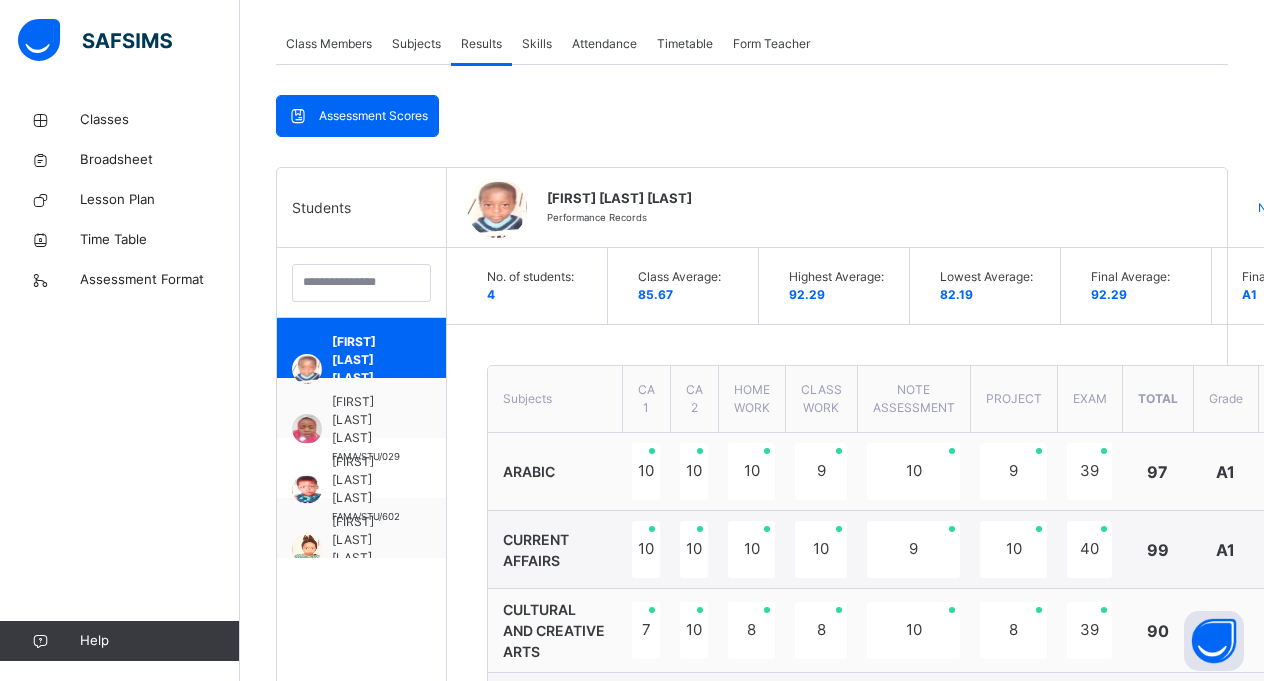 click on "Assessment Scores Assessment Scores Students [FIRST] [LAST] [LAST] FAMA/STU/604 [FIRST] [LAST] [LAST] FAMA/STU/029 [FIRST] [LAST] [LAST] FAMA/STU/602 [FIRST] [LAST] [LAST] FAMA/STU/030 [FIRST] [LAST] [LAST] Performance Records Next Student No. of students: 4 Class Average: 85.67 Highest Average: 92.29 Lowest Average: 82.19 Final Average: 92.29 Final Grade: A1 Subjects CA 1 CA 2 HOME WORK CLASS WORK NOTE ASSESSMENT PROJECT EXAM Total Grade Comment ARABIC 10 10 10 9 10 9 39 97 A1 CURRENT AFFAIRS 10 10 10 10 9 10 40 99 A1 CULTURAL AND CREATIVE ARTS 7 10 8 8 10 8 39 90 A1 BASIC SCIENCE 10 10 7 6 10 10 39 92 A1 MATHEMATICS 9 10 10 10 10 10 40 99 A1 I.C.T 9 7 7 8 9 9 36 85 A1 ENGLISH 8 9 10 10 10 8 35 90 A1 ISLAMIC RELIGIOUS STUDIES 9 10 8 8 8 8 39 90 A1 NATIONAL VALUES 8 9 8 8 8 8 35.5 84.5 A1 QUANTITATIVE REASONING 10 10 9 10 10 10 40 99 A1 VERBAL REASONING 10 9 10 10 10 10 40 99 A1 VOCATIONAL APTITUDE 9 8 8 8 8 8 34 83 A1 Class teacher's comment Character Count: 255 / 640 Generate × 😞" at bounding box center (752, 965) 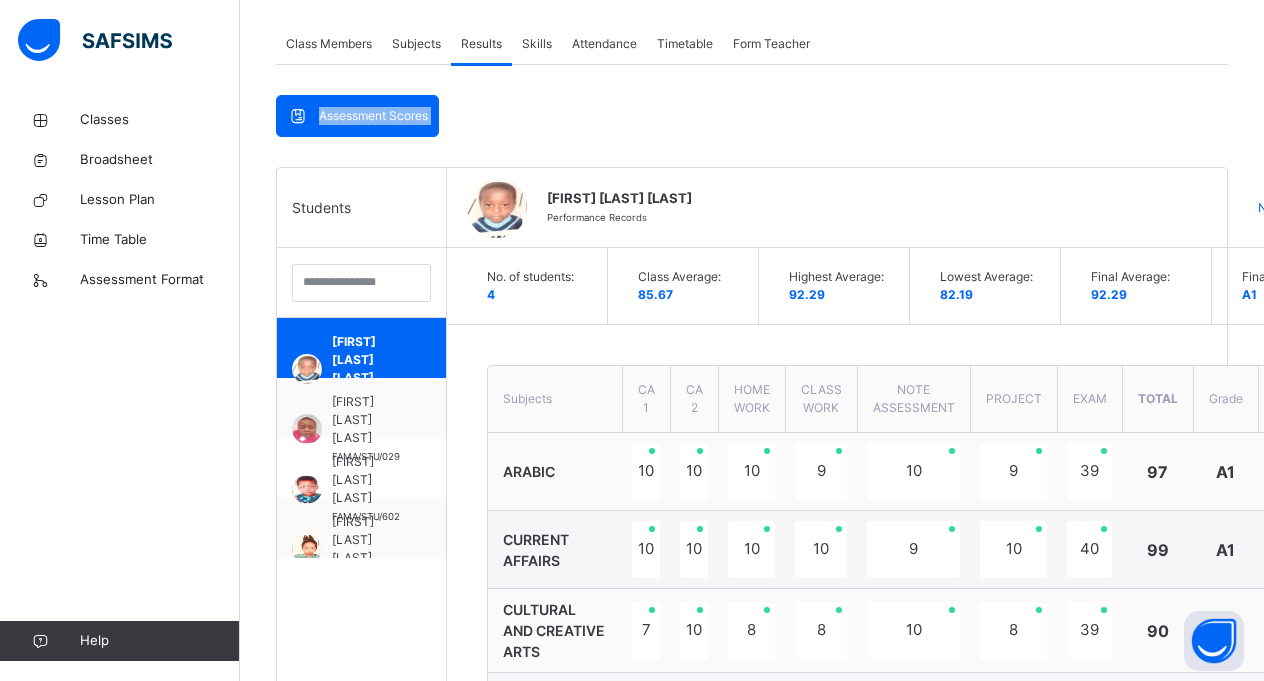 click on "Assessment Scores Assessment Scores Students [FIRST] [LAST] [LAST] FAMA/STU/604 [FIRST] [LAST] [LAST] FAMA/STU/029 [FIRST] [LAST] [LAST] FAMA/STU/602 [FIRST] [LAST] [LAST] FAMA/STU/030 [FIRST] [LAST] [LAST] Performance Records Next Student No. of students: 4 Class Average: 85.67 Highest Average: 92.29 Lowest Average: 82.19 Final Average: 92.29 Final Grade: A1 Subjects CA 1 CA 2 HOME WORK CLASS WORK NOTE ASSESSMENT PROJECT EXAM Total Grade Comment ARABIC 10 10 10 9 10 9 39 97 A1 CURRENT AFFAIRS 10 10 10 10 9 10 40 99 A1 CULTURAL AND CREATIVE ARTS 7 10 8 8 10 8 39 90 A1 BASIC SCIENCE 10 10 7 6 10 10 39 92 A1 MATHEMATICS 9 10 10 10 10 10 40 99 A1 I.C.T 9 7 7 8 9 9 36 85 A1 ENGLISH 8 9 10 10 10 8 35 90 A1 ISLAMIC RELIGIOUS STUDIES 9 10 8 8 8 8 39 90 A1 NATIONAL VALUES 8 9 8 8 8 8 35.5 84.5 A1 QUANTITATIVE REASONING 10 10 9 10 10 10 40 99 A1 VERBAL REASONING 10 9 10 10 10 10 40 99 A1 VOCATIONAL APTITUDE 9 8 8 8 8 8 34 83 A1 Class teacher's comment Character Count: 255 / 640 Generate × 😞" at bounding box center [752, 965] 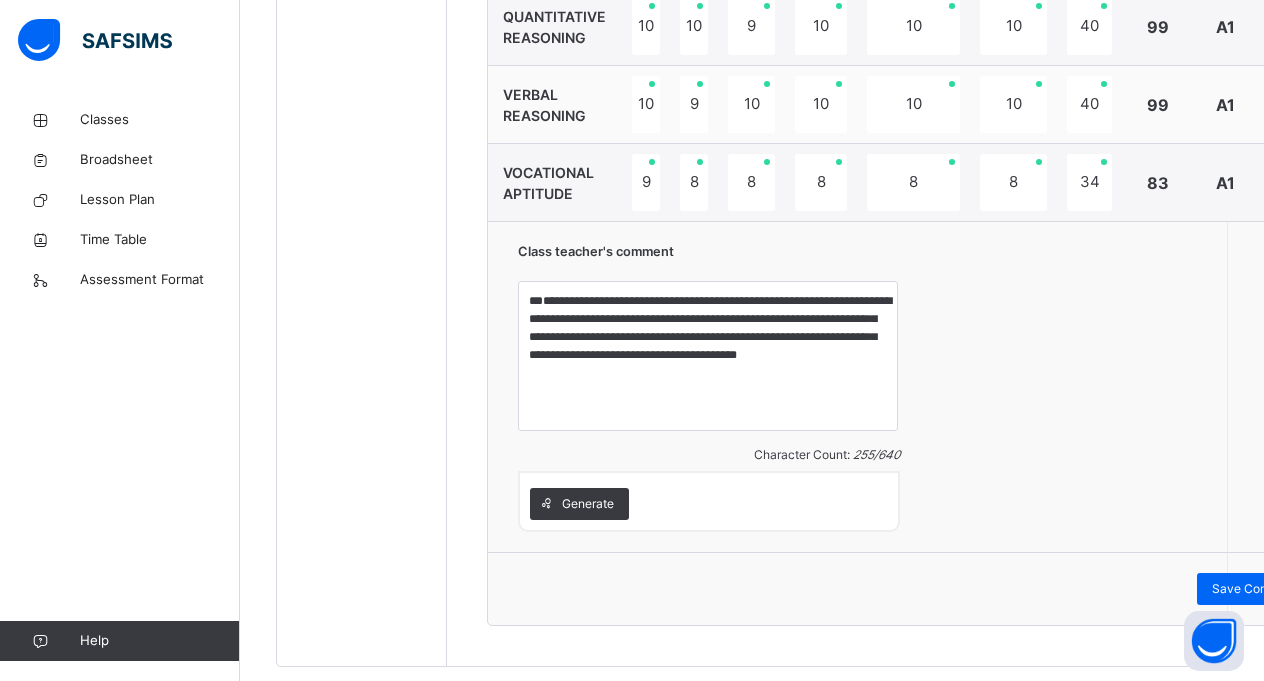 scroll, scrollTop: 1525, scrollLeft: 0, axis: vertical 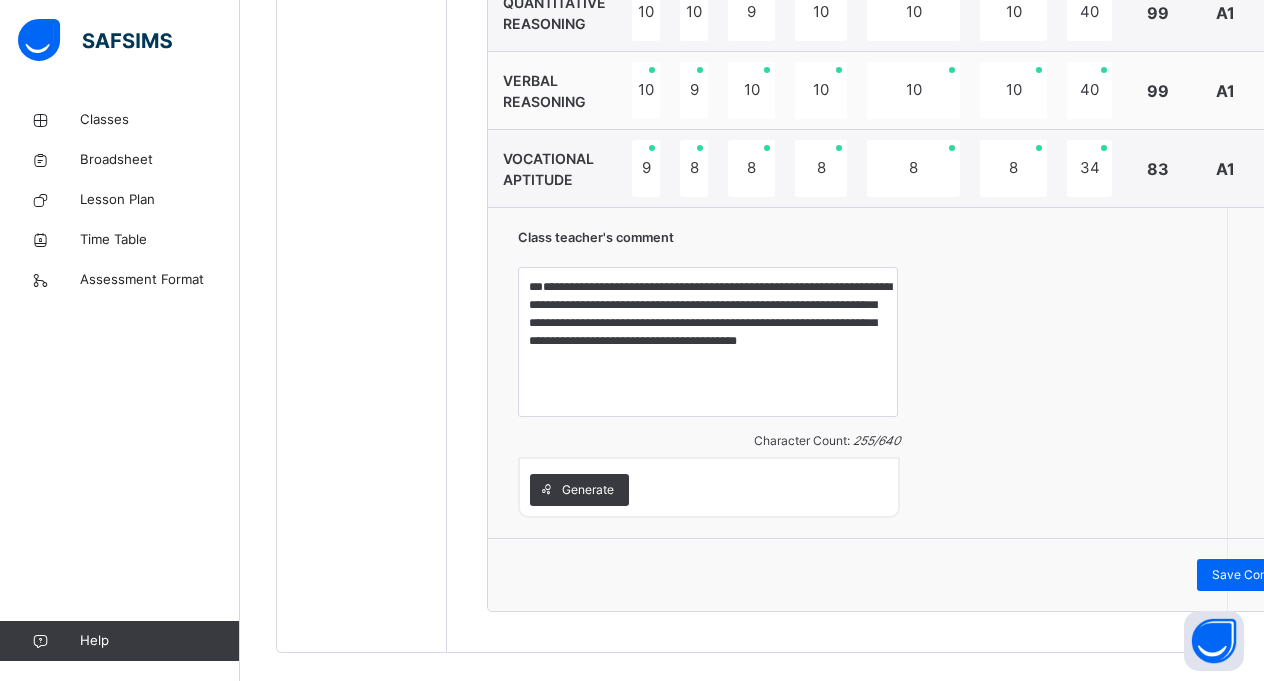 click on "Save Comment" at bounding box center (915, 575) 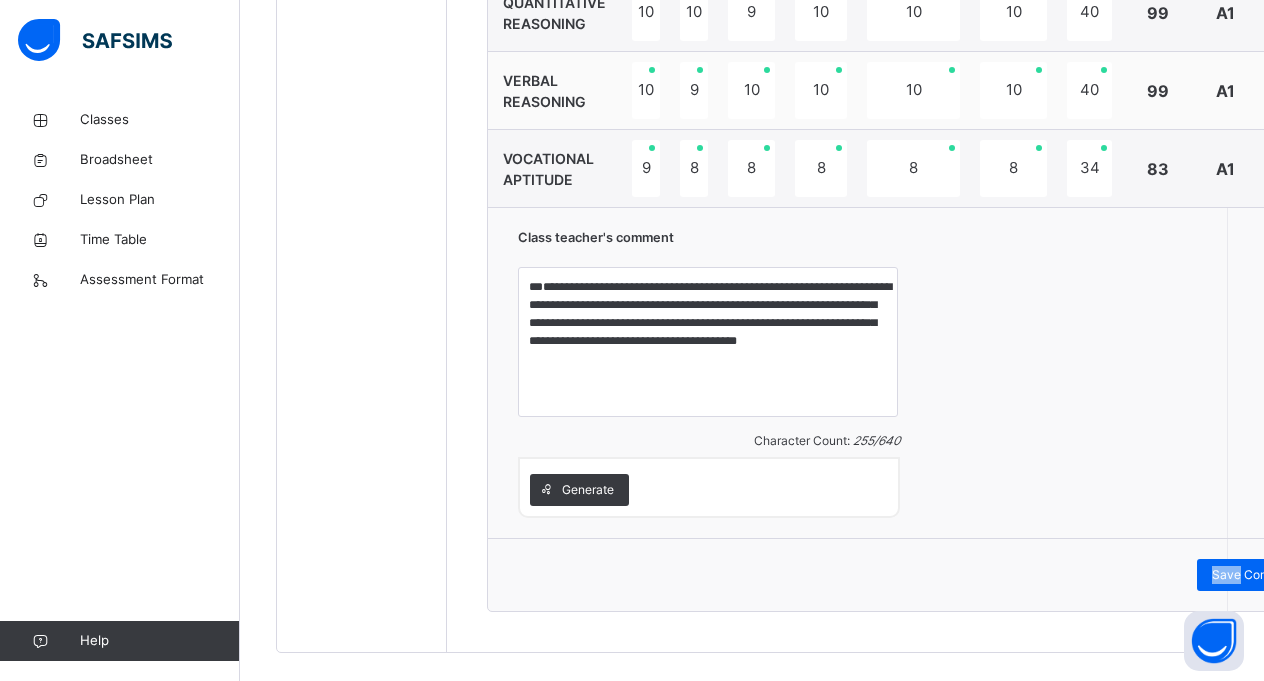 click on "Save Comment" at bounding box center (915, 575) 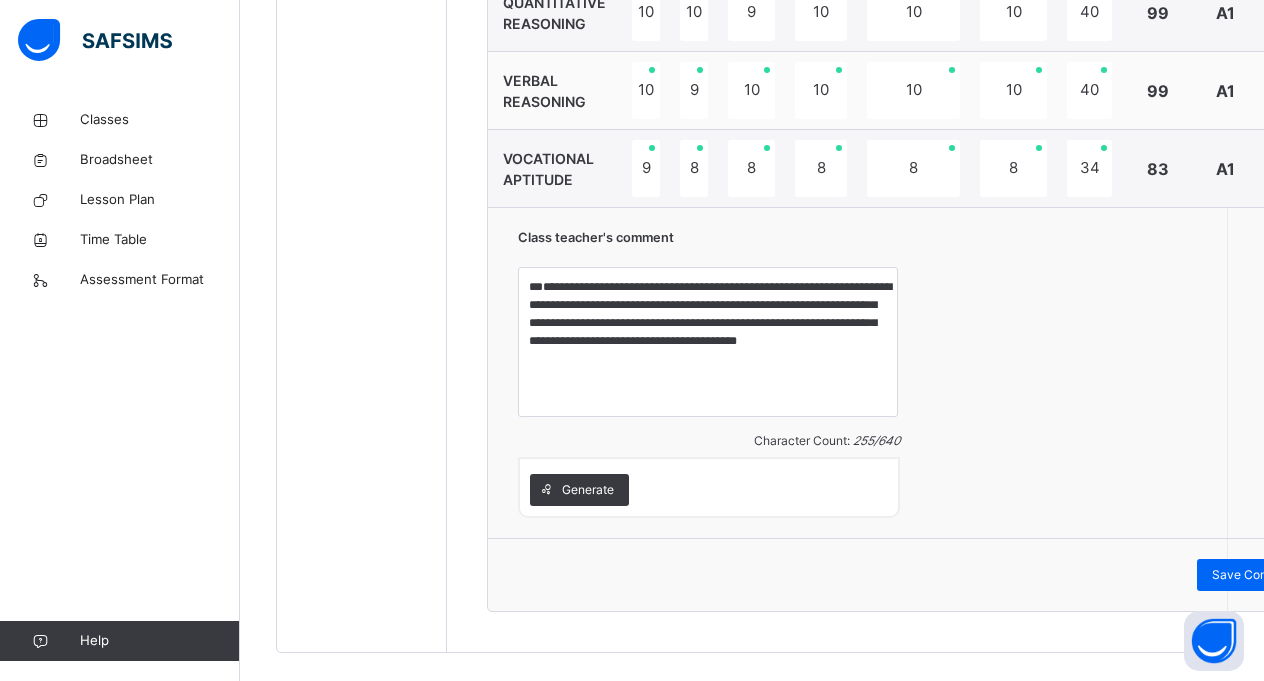 click on "**********" at bounding box center [915, 372] 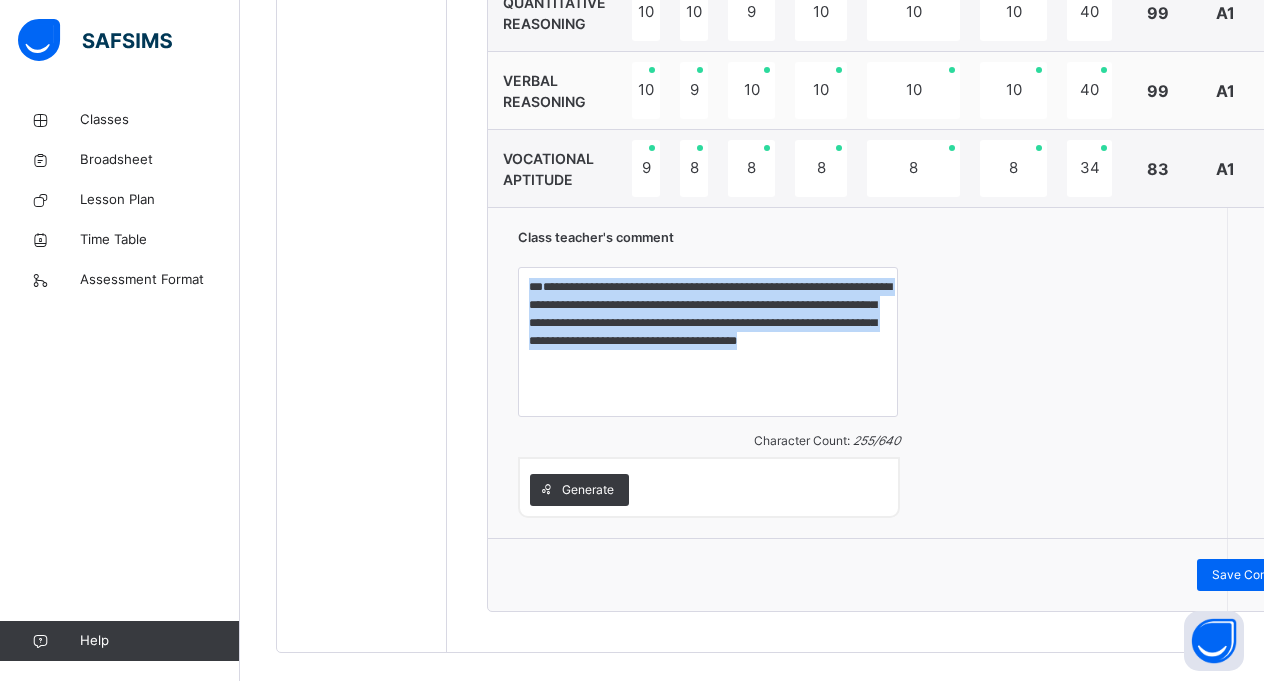 click on "**********" at bounding box center (915, 372) 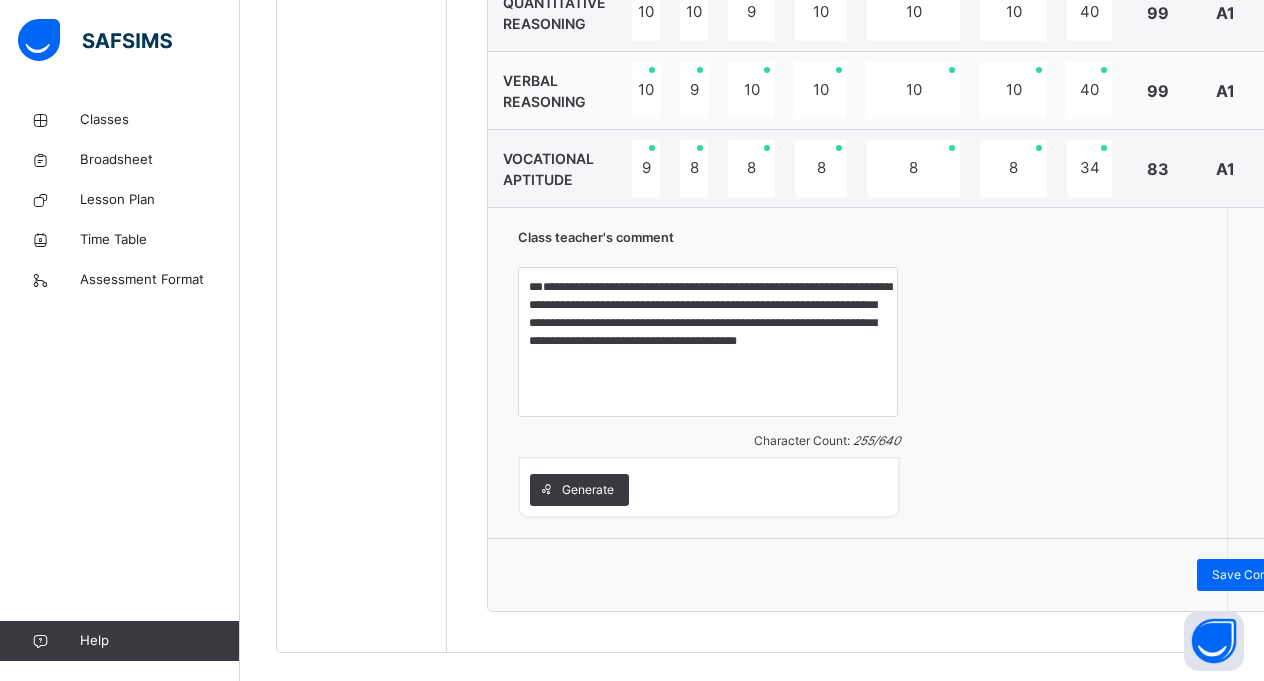 click on "**********" at bounding box center (915, 372) 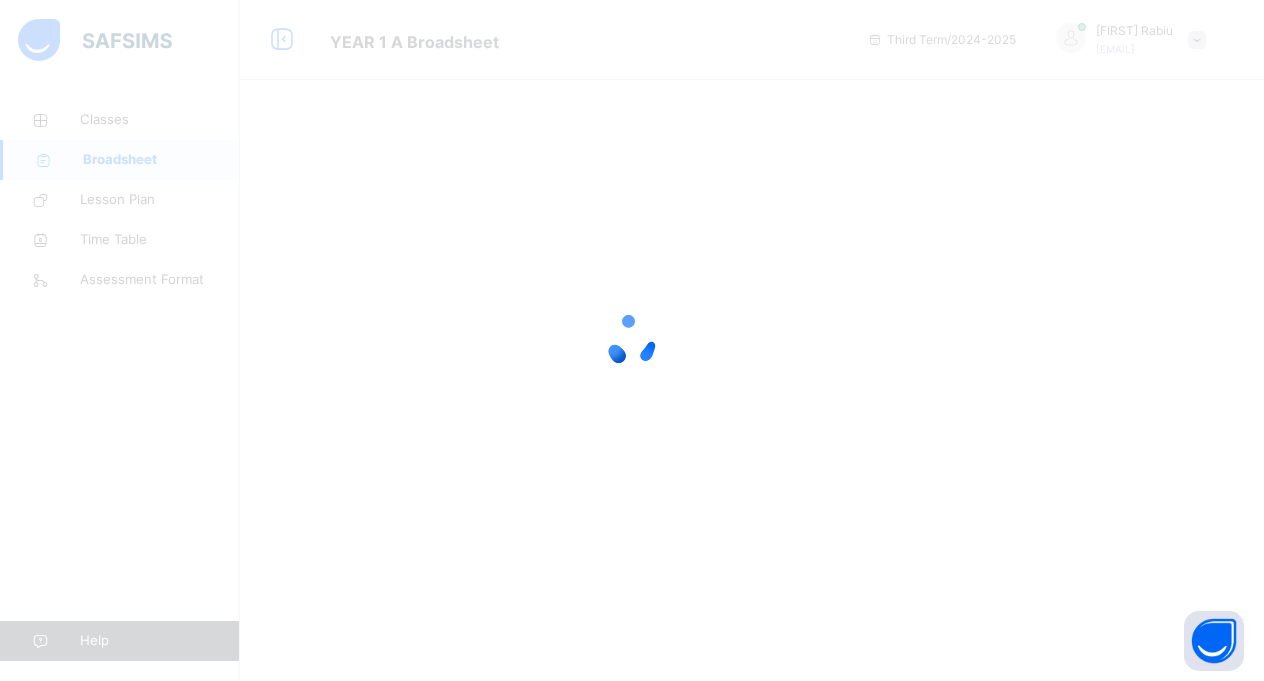 scroll, scrollTop: 0, scrollLeft: 0, axis: both 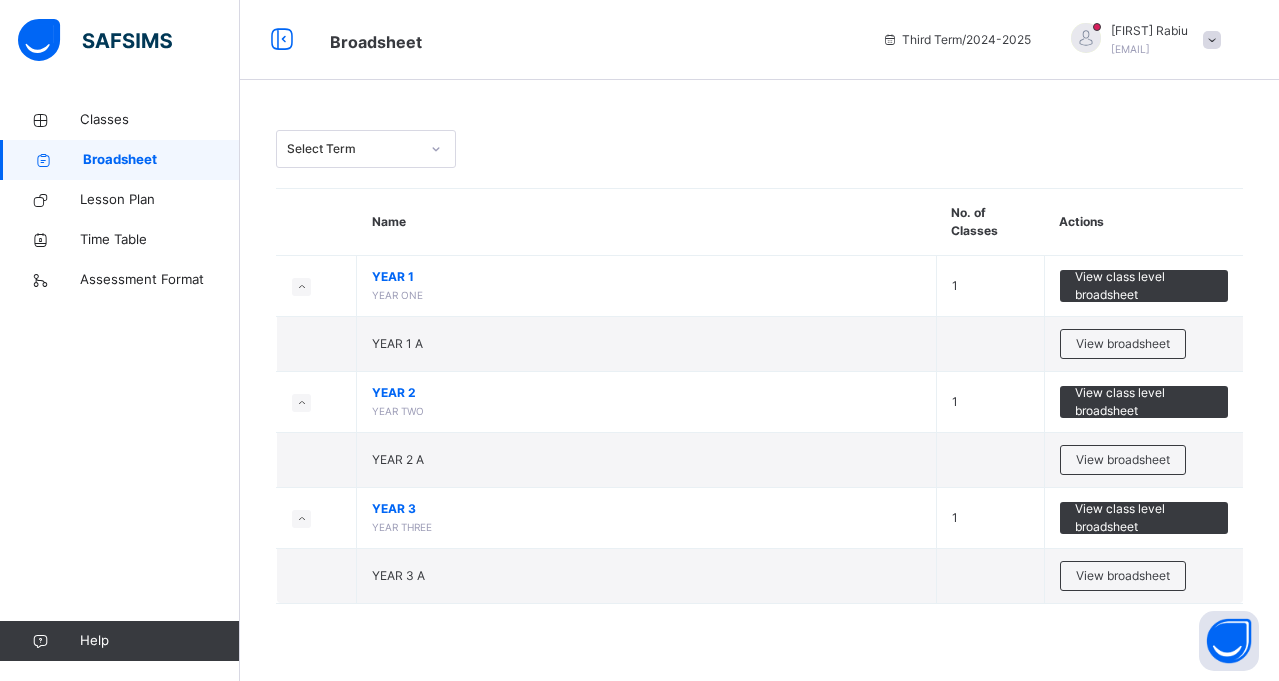 click on "Select Term" at bounding box center [759, 149] 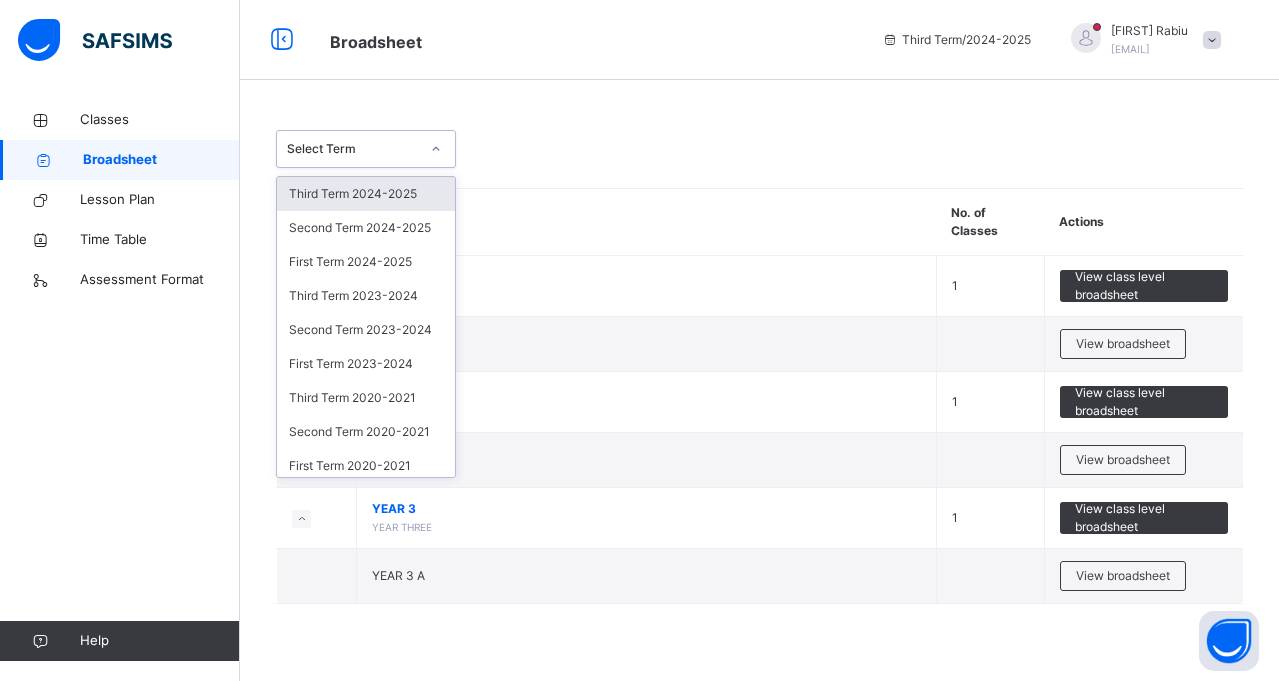 click 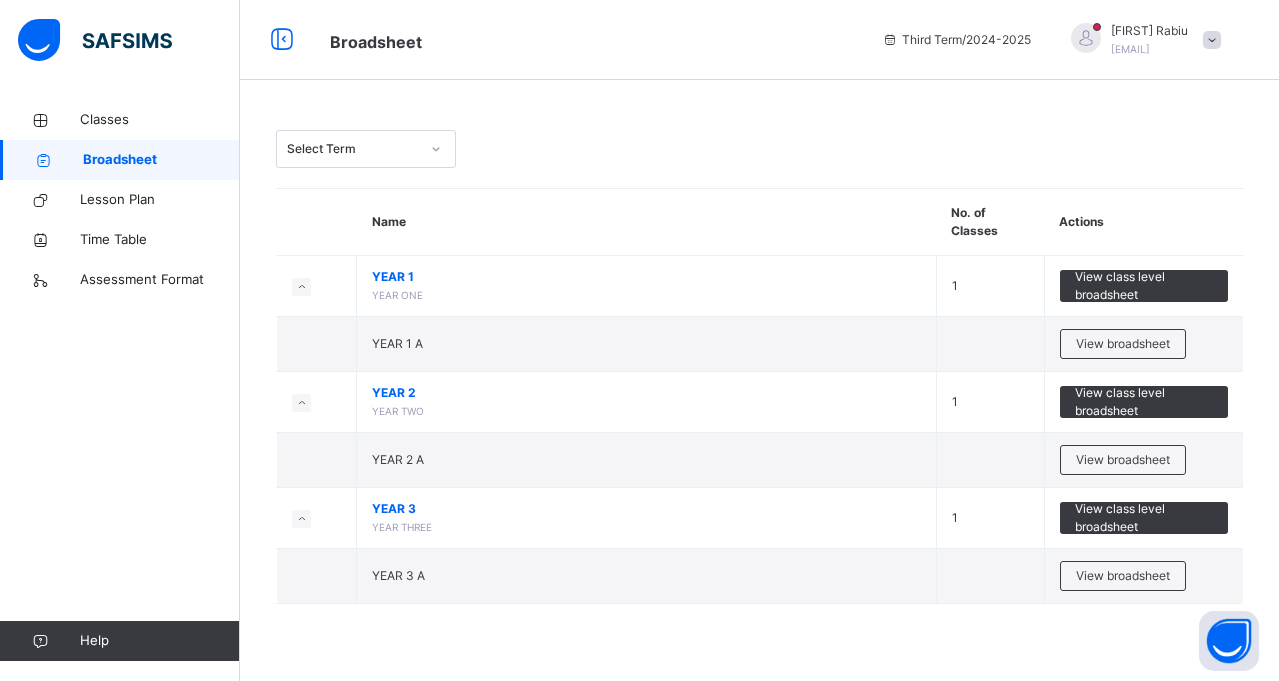 click on "Select Term" at bounding box center [759, 149] 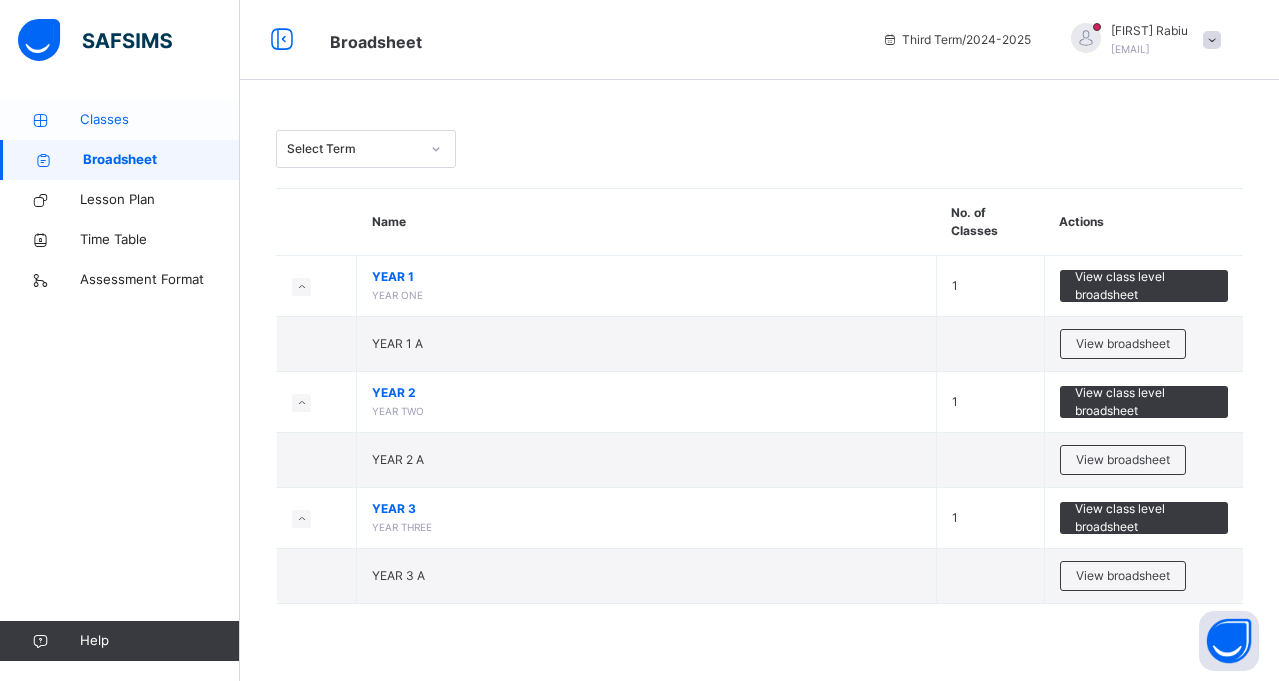 click on "Classes" at bounding box center (160, 120) 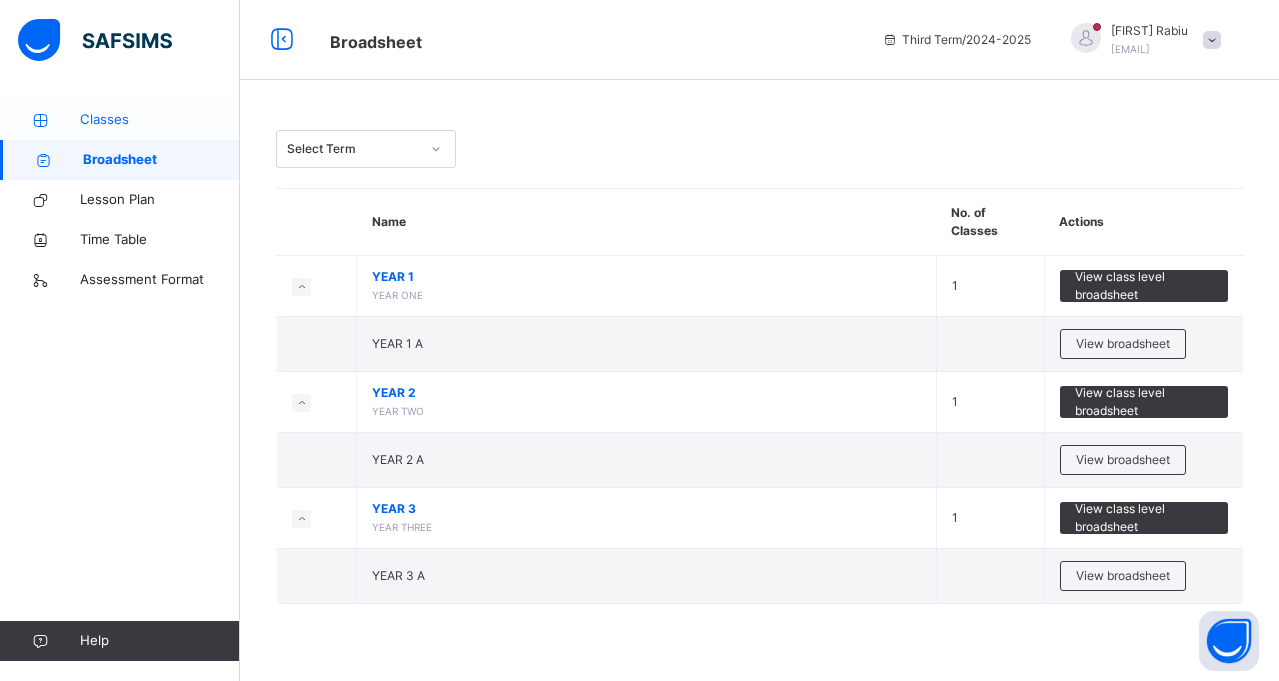 click on "Classes" at bounding box center [160, 120] 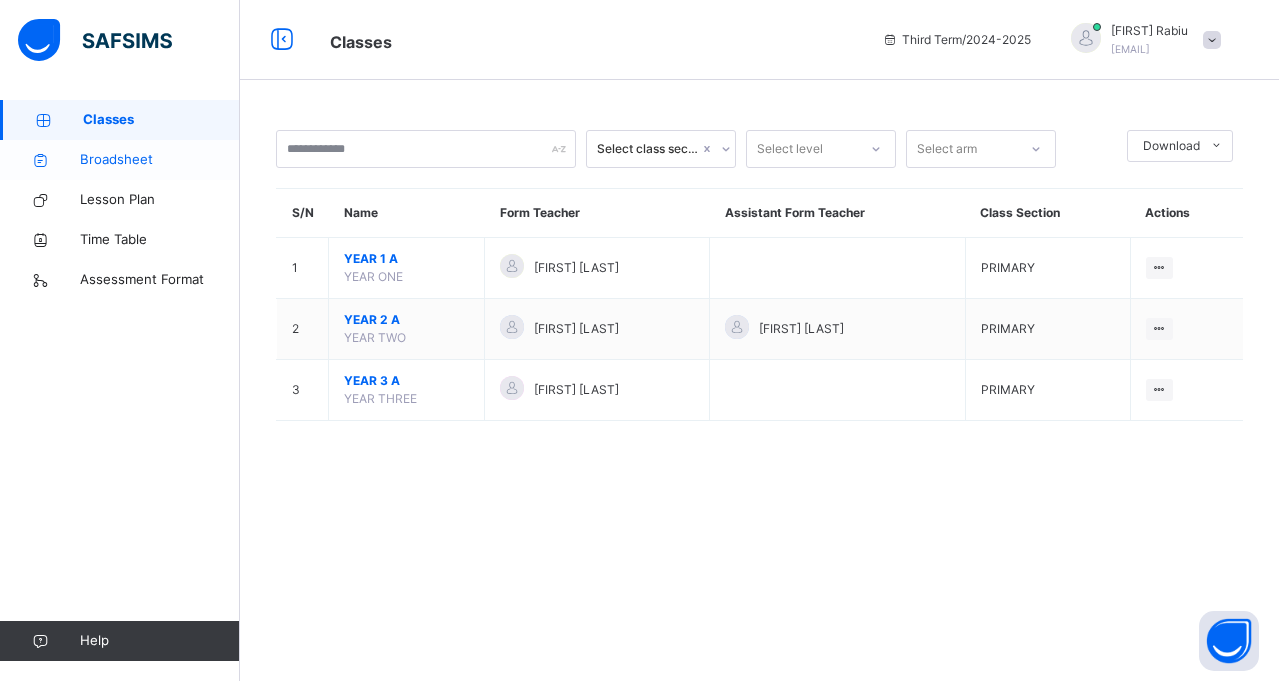 click on "Broadsheet" at bounding box center [160, 160] 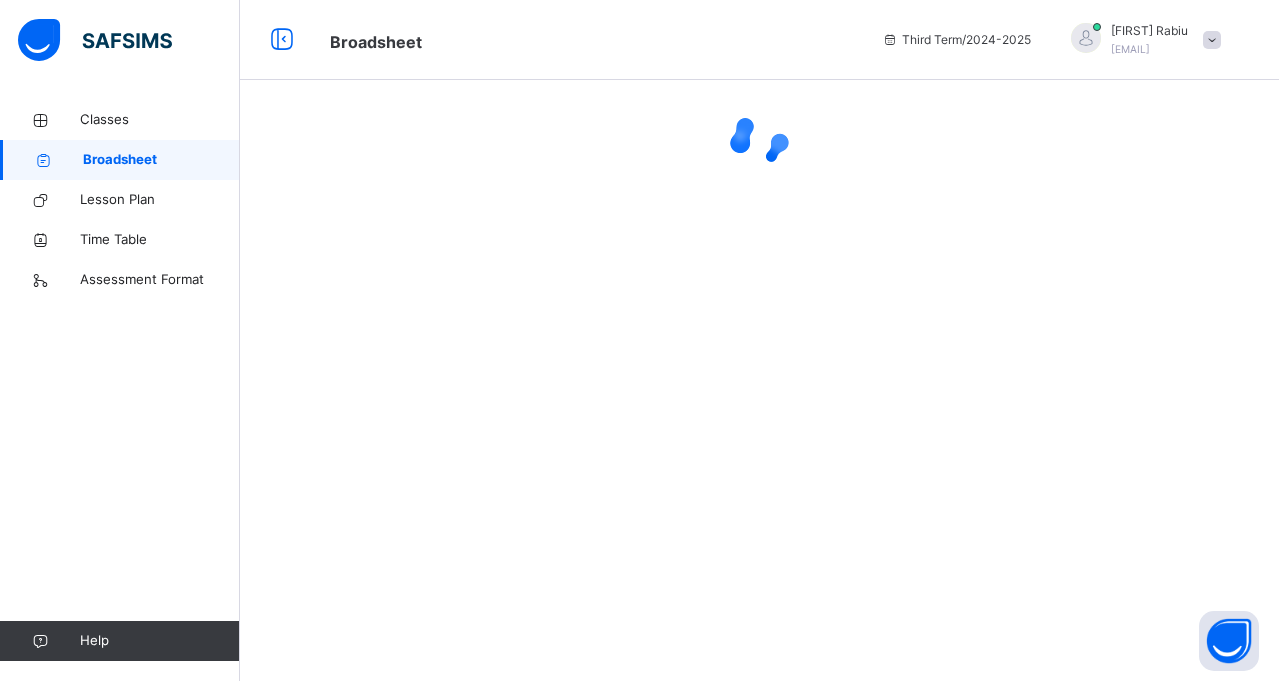 click on "Broadsheet" at bounding box center (161, 160) 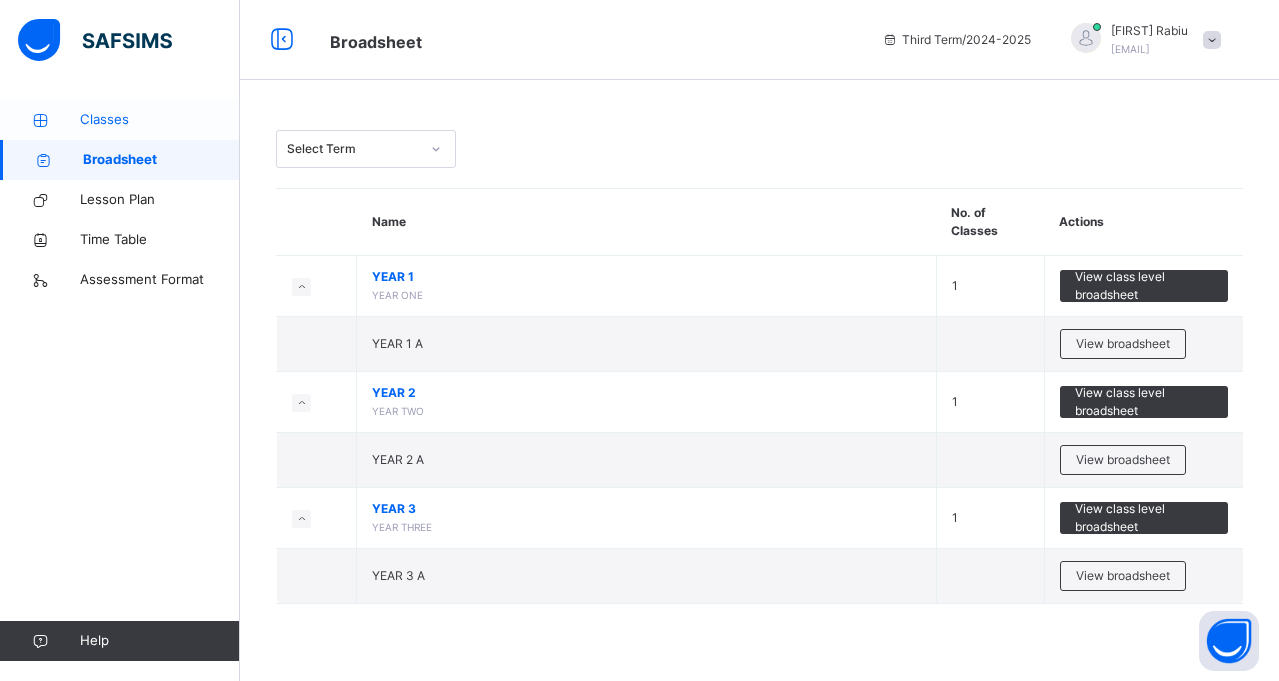 click on "Classes" at bounding box center [160, 120] 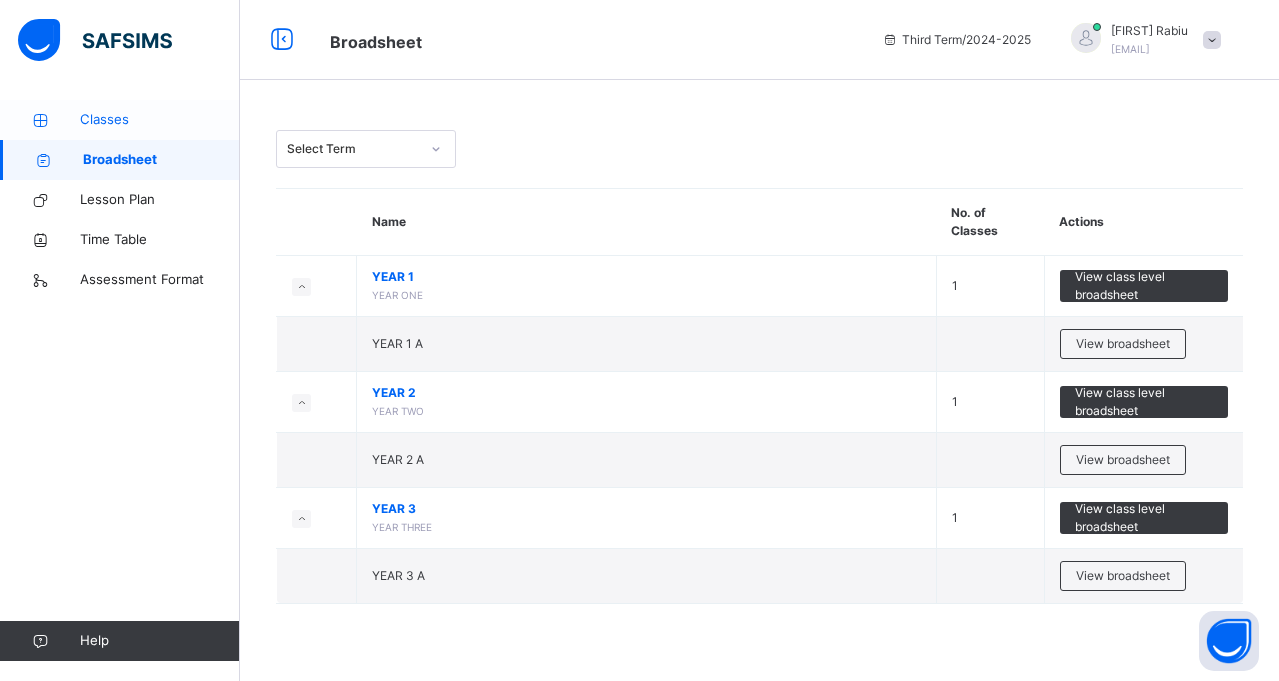 click on "Classes" at bounding box center [160, 120] 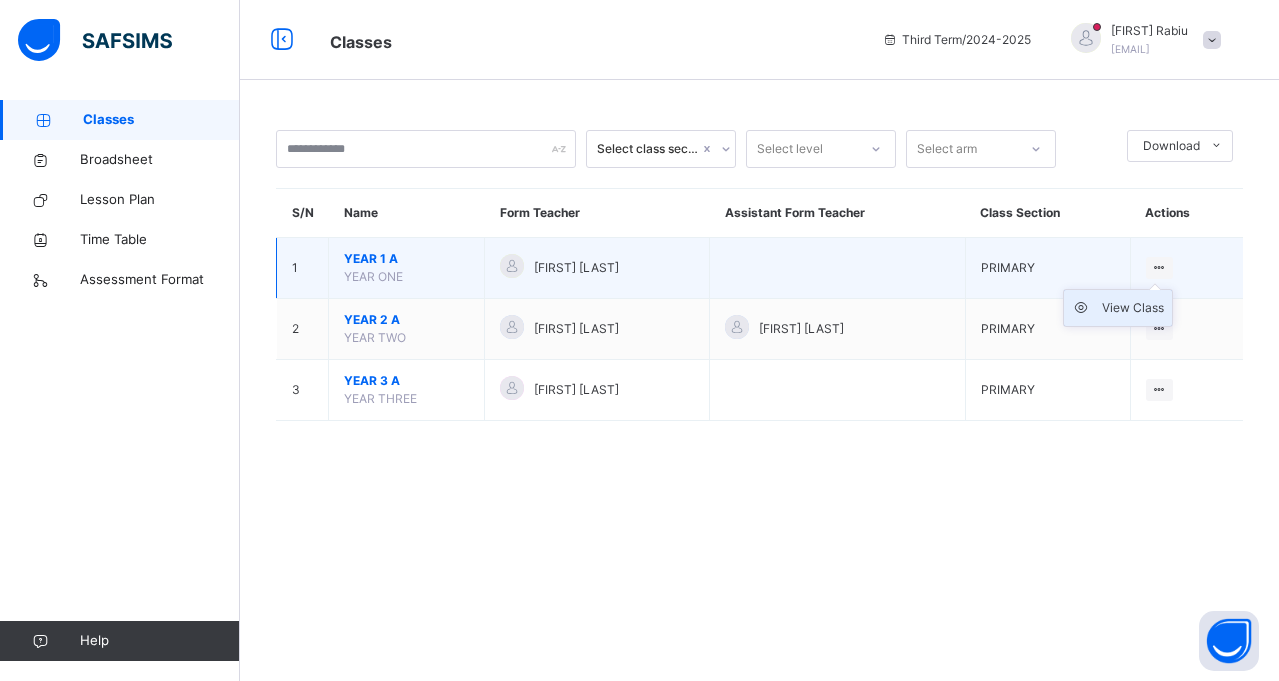 click on "View Class" at bounding box center [1133, 308] 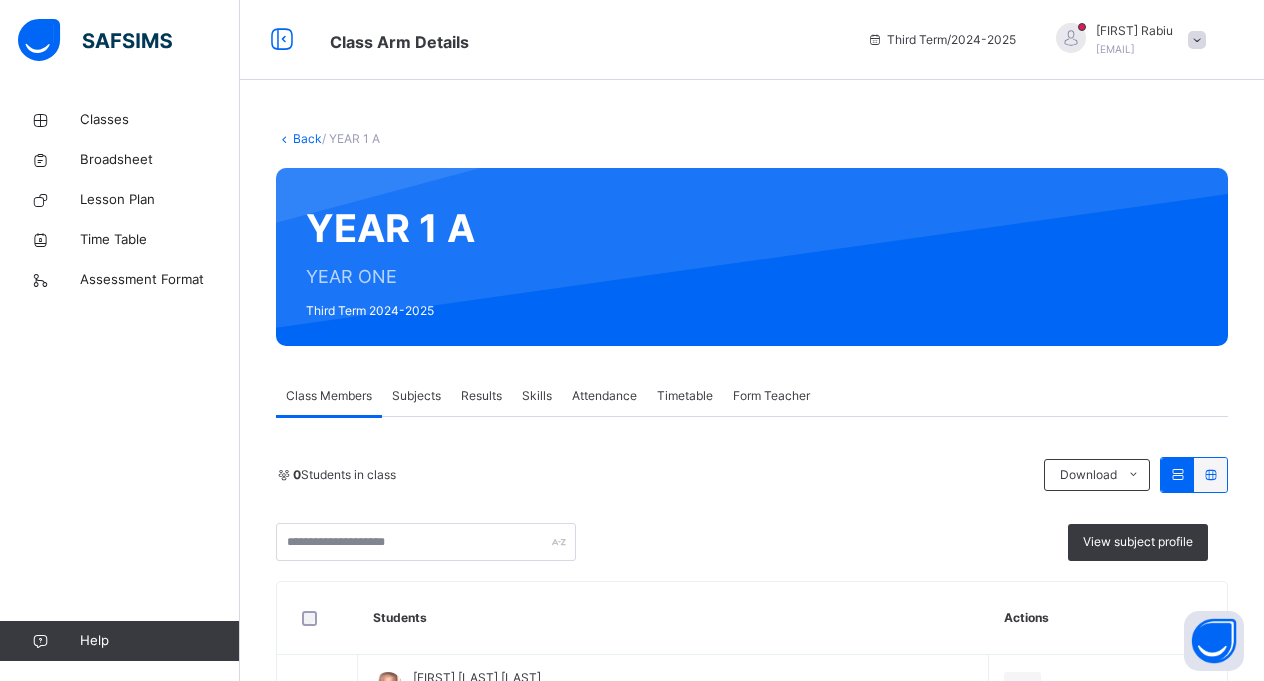click on "Subjects" at bounding box center (416, 396) 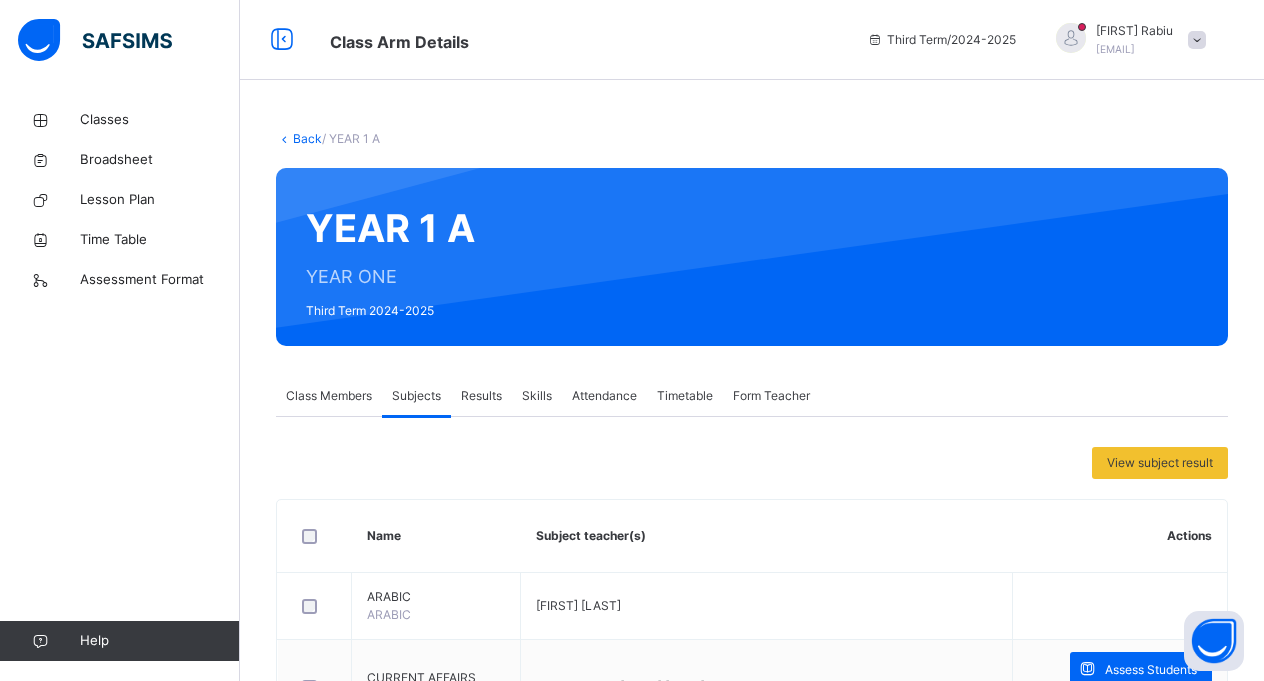 click on "Back / YEAR 1 A YEAR 1 A YEAR ONE Third Term 2024-2025 Class Members Subjects Results Skills Attendance Timetable Form Teacher Subjects More Options 4 Students in class Download Pdf Report Excel Report View subject profile FAMA ISLAMIC INTERNATIONAL SCHOOL Date: [DATE], [TIME] Class Members Class: YEAR 1 A Total no. of Students: 4 Term: Third Term Session: 2024-2025 S/NO Admission No. Last Name First Name Other Name 1 FAMA/STU/604 [LAST] [FIRST] [LAST] 2 FAMA/STU/029 [LAST] [FIRST] [LAST] 3 FAMA/STU/602 [LAST] [FIRST] [LAST] 4 FAMA/STU/030 [LAST] [FIRST] [LAST] Students Actions [FIRST] [LAST] [LAST] FAMA/STU/604 [FIRST] [LAST] [LAST] FAMA/STU/029 [FIRST] [LAST] [LAST] FAMA/STU/602 [FIRST] [LAST] [LAST] FAMA/STU/030 × Add Student Students Without Class Customers There are currently no records. Cancel Save × Remove Student From Class This action would delete from the class. Are you sure you want to carry on? Cancel Yes, Remove Student Bulk Upload Student Upload XLSX File Browse file" at bounding box center (752, 857) 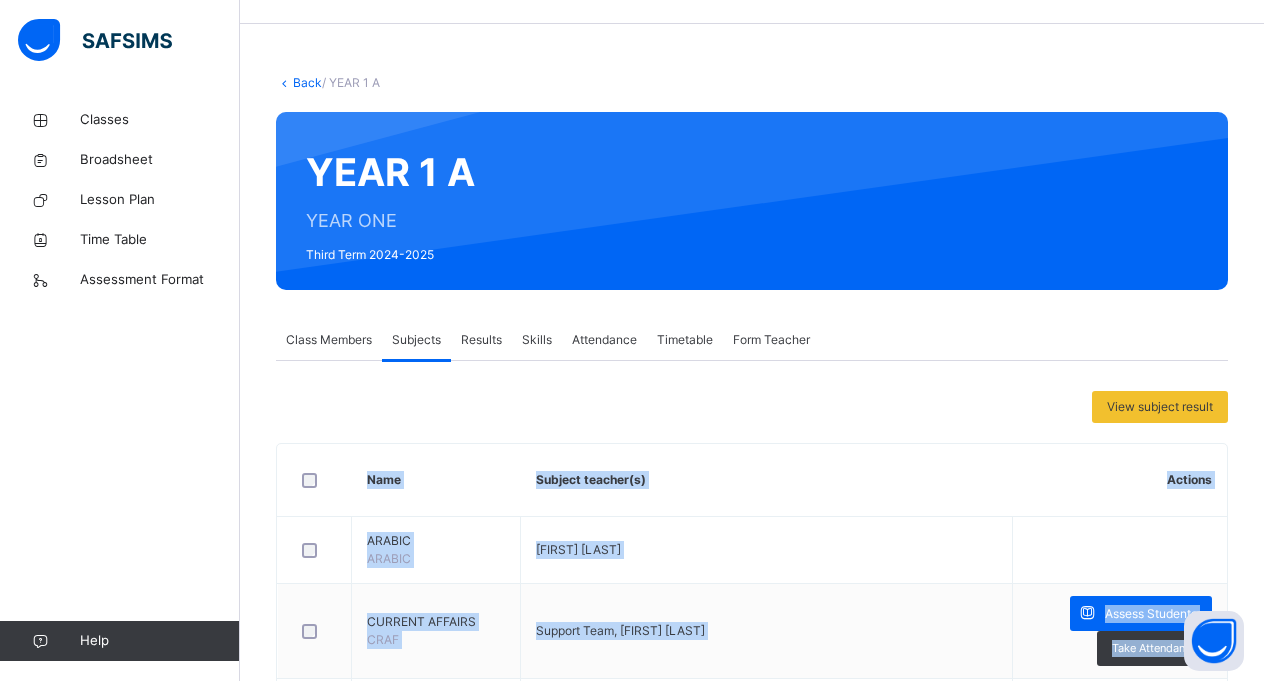 click on "Back / YEAR 1 A YEAR 1 A YEAR ONE Third Term 2024-2025 Class Members Subjects Results Skills Attendance Timetable Form Teacher Subjects More Options 4 Students in class Download Pdf Report Excel Report View subject profile FAMA ISLAMIC INTERNATIONAL SCHOOL Date: [DATE], [TIME] Class Members Class: YEAR 1 A Total no. of Students: 4 Term: Third Term Session: 2024-2025 S/NO Admission No. Last Name First Name Other Name 1 FAMA/STU/604 [LAST] [FIRST] [LAST] 2 FAMA/STU/029 [LAST] [FIRST] [LAST] 3 FAMA/STU/602 [LAST] [FIRST] [LAST] 4 FAMA/STU/030 [LAST] [FIRST] [LAST] Students Actions [FIRST] [LAST] [LAST] FAMA/STU/604 [FIRST] [LAST] [LAST] FAMA/STU/029 [FIRST] [LAST] [LAST] FAMA/STU/602 [FIRST] [LAST] [LAST] FAMA/STU/030 × Add Student Students Without Class Customers There are currently no records. Cancel Save × Remove Student From Class This action would delete from the class. Are you sure you want to carry on? Cancel Yes, Remove Student Bulk Upload Student Upload XLSX File Browse file" at bounding box center (752, 801) 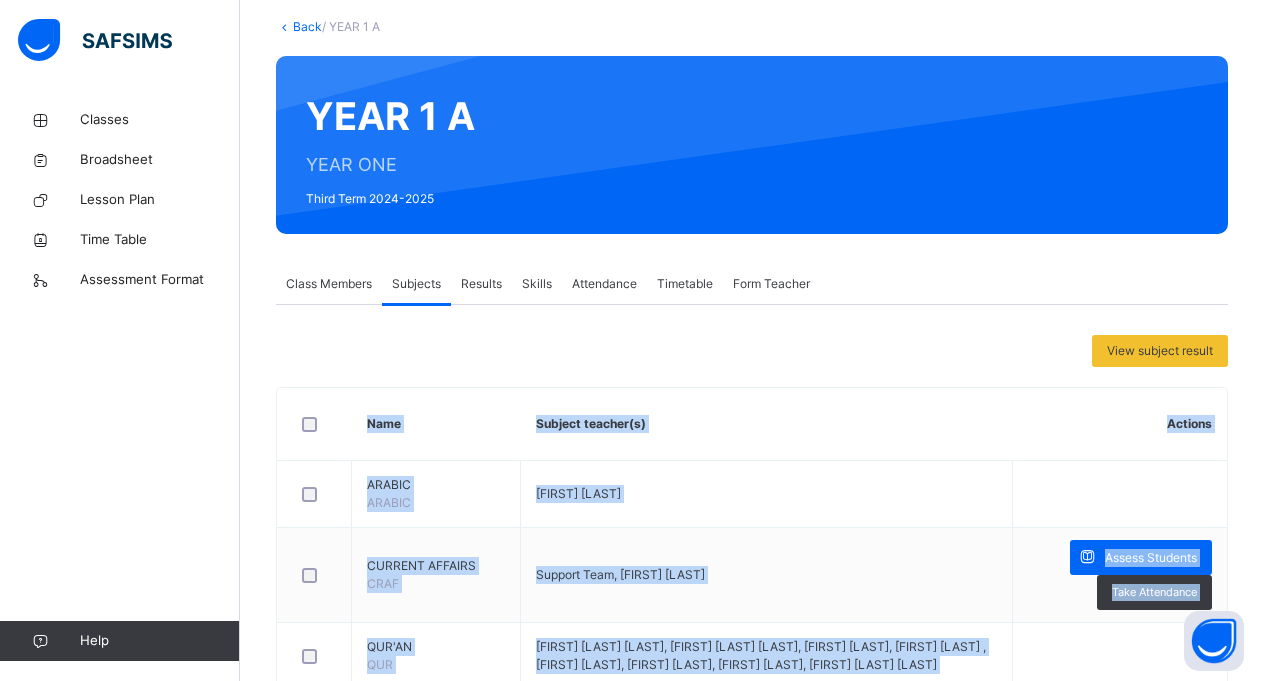 click on "Back / YEAR 1 A YEAR 1 A YEAR ONE Third Term 2024-2025 Class Members Subjects Results Skills Attendance Timetable Form Teacher Subjects More Options 4 Students in class Download Pdf Report Excel Report View subject profile FAMA ISLAMIC INTERNATIONAL SCHOOL Date: [DATE], [TIME] Class Members Class: YEAR 1 A Total no. of Students: 4 Term: Third Term Session: 2024-2025 S/NO Admission No. Last Name First Name Other Name 1 FAMA/STU/604 [LAST] [FIRST] [LAST] 2 FAMA/STU/029 [LAST] [FIRST] [LAST] 3 FAMA/STU/602 [LAST] [FIRST] [LAST] 4 FAMA/STU/030 [LAST] [FIRST] [LAST] Students Actions [FIRST] [LAST] [LAST] FAMA/STU/604 [FIRST] [LAST] [LAST] FAMA/STU/029 [FIRST] [LAST] [LAST] FAMA/STU/602 [FIRST] [LAST] [LAST] FAMA/STU/030 × Add Student Students Without Class Customers There are currently no records. Cancel Save × Remove Student From Class This action would delete from the class. Are you sure you want to carry on? Cancel Yes, Remove Student Bulk Upload Student Upload XLSX File Browse file" at bounding box center (752, 745) 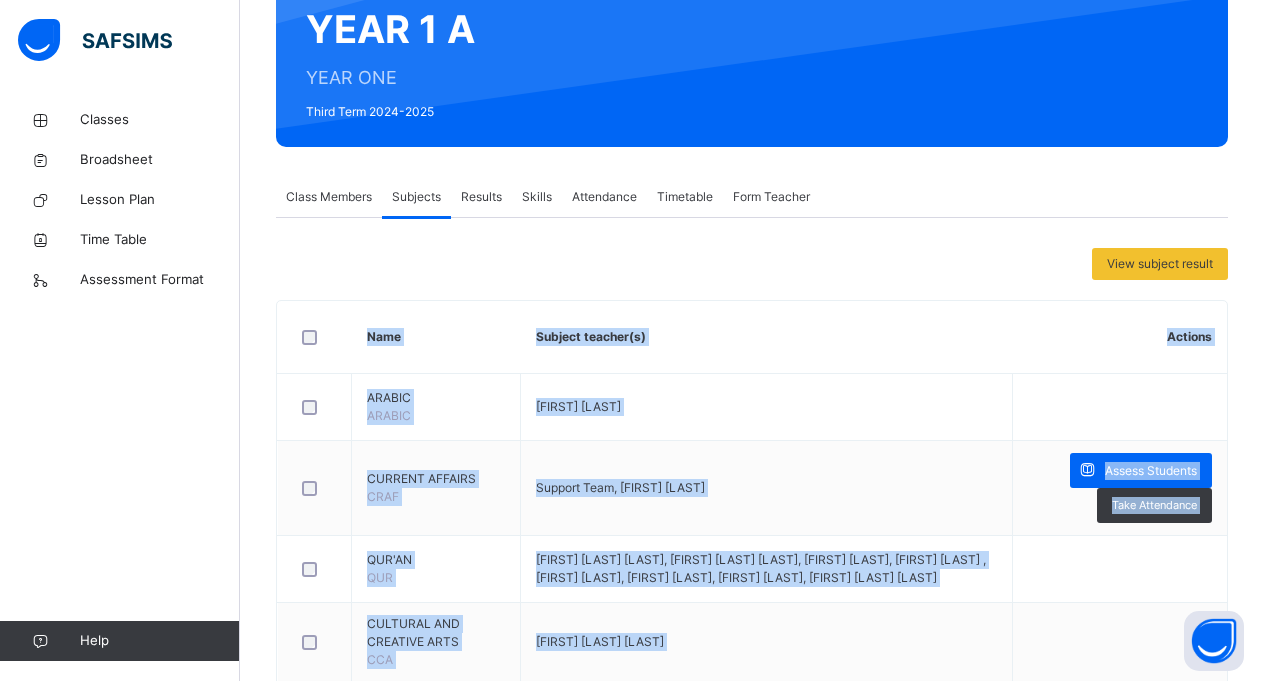 click on "Back / YEAR 1 A YEAR 1 A YEAR ONE Third Term 2024-2025 Class Members Subjects Results Skills Attendance Timetable Form Teacher Subjects More Options 4 Students in class Download Pdf Report Excel Report View subject profile FAMA ISLAMIC INTERNATIONAL SCHOOL Date: [DATE], [TIME] Class Members Class: YEAR 1 A Total no. of Students: 4 Term: Third Term Session: 2024-2025 S/NO Admission No. Last Name First Name Other Name 1 FAMA/STU/604 [LAST] [FIRST] [LAST] 2 FAMA/STU/029 [LAST] [FIRST] [LAST] 3 FAMA/STU/602 [LAST] [FIRST] [LAST] 4 FAMA/STU/030 [LAST] [FIRST] [LAST] Students Actions [FIRST] [LAST] [LAST] FAMA/STU/604 [FIRST] [LAST] [LAST] FAMA/STU/029 [FIRST] [LAST] [LAST] FAMA/STU/602 [FIRST] [LAST] [LAST] FAMA/STU/030 × Add Student Students Without Class Customers There are currently no records. Cancel Save × Remove Student From Class This action would delete from the class. Are you sure you want to carry on? Cancel Yes, Remove Student Bulk Upload Student Upload XLSX File Browse file" at bounding box center [752, 658] 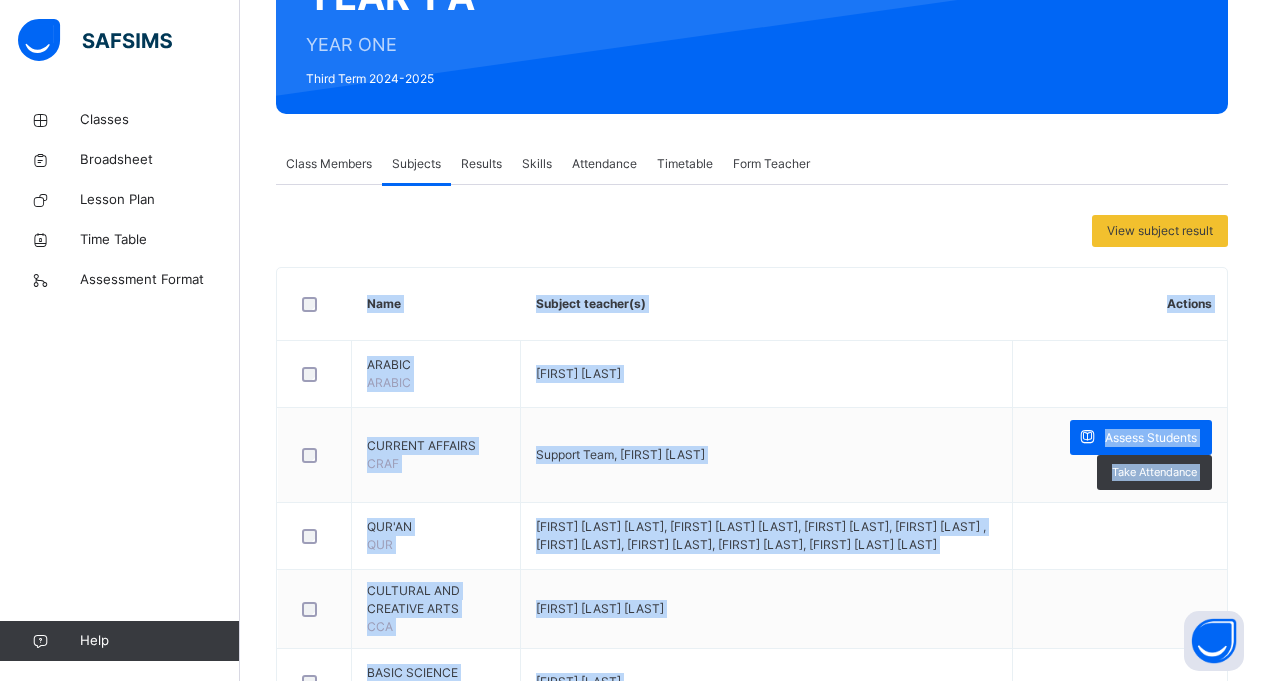 scroll, scrollTop: 272, scrollLeft: 0, axis: vertical 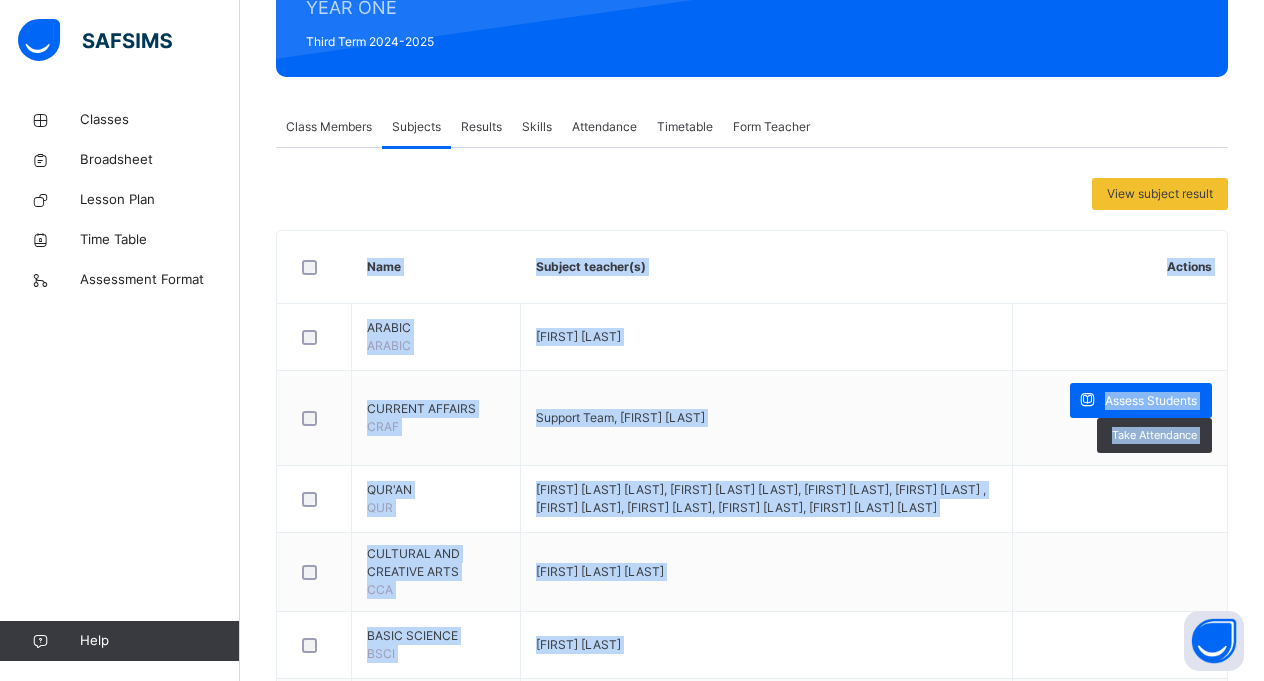 click on "Back / YEAR 1 A YEAR 1 A YEAR ONE Third Term 2024-2025 Class Members Subjects Results Skills Attendance Timetable Form Teacher Subjects More Options 4 Students in class Download Pdf Report Excel Report View subject profile FAMA ISLAMIC INTERNATIONAL SCHOOL Date: [DATE], [TIME] Class Members Class: YEAR 1 A Total no. of Students: 4 Term: Third Term Session: 2024-2025 S/NO Admission No. Last Name First Name Other Name 1 FAMA/STU/604 [LAST] [FIRST] [LAST] 2 FAMA/STU/029 [LAST] [FIRST] [LAST] 3 FAMA/STU/602 [LAST] [FIRST] [LAST] 4 FAMA/STU/030 [LAST] [FIRST] [LAST] Students Actions [FIRST] [LAST] [LAST] FAMA/STU/604 [FIRST] [LAST] [LAST] FAMA/STU/029 [FIRST] [LAST] [LAST] FAMA/STU/602 [FIRST] [LAST] [LAST] FAMA/STU/030 × Add Student Students Without Class Customers There are currently no records. Cancel Save × Remove Student From Class This action would delete from the class. Are you sure you want to carry on? Cancel Yes, Remove Student Bulk Upload Student Upload XLSX File Browse file" at bounding box center (752, 588) 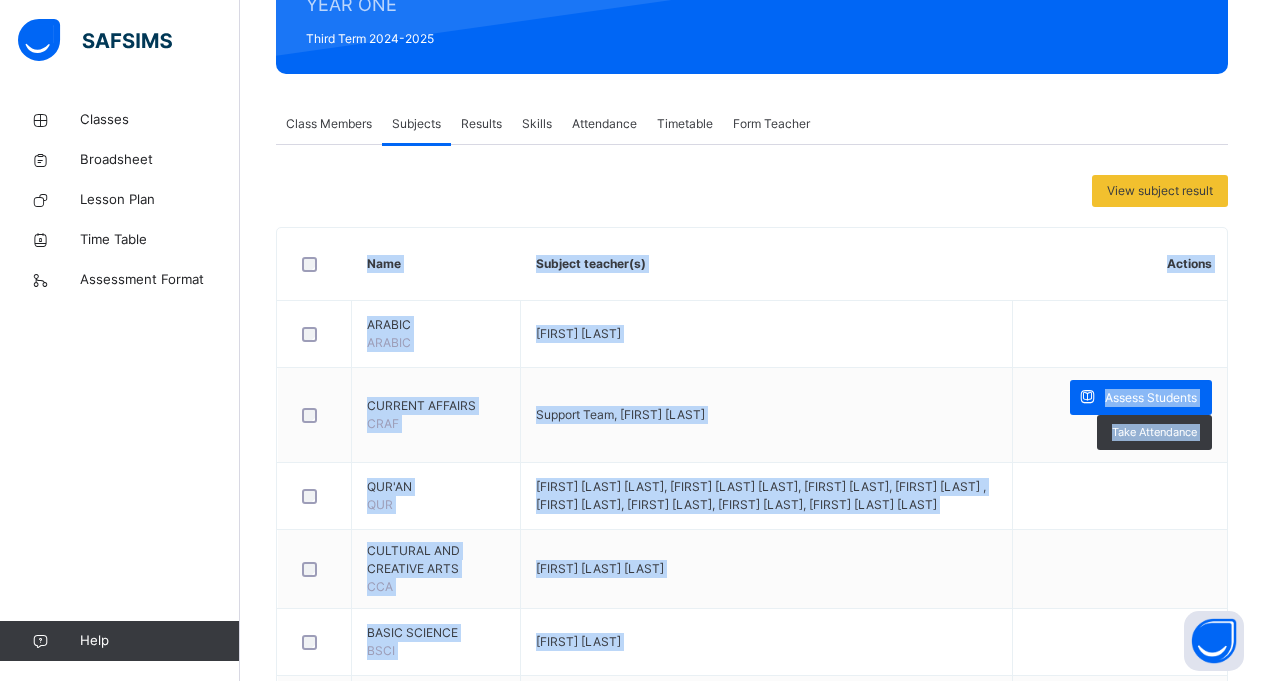 click on "Back / YEAR 1 A YEAR 1 A YEAR ONE Third Term 2024-2025 Class Members Subjects Results Skills Attendance Timetable Form Teacher Subjects More Options 4 Students in class Download Pdf Report Excel Report View subject profile FAMA ISLAMIC INTERNATIONAL SCHOOL Date: [DATE], [TIME] Class Members Class: YEAR 1 A Total no. of Students: 4 Term: Third Term Session: 2024-2025 S/NO Admission No. Last Name First Name Other Name 1 FAMA/STU/604 [LAST] [FIRST] [LAST] 2 FAMA/STU/029 [LAST] [FIRST] [LAST] 3 FAMA/STU/602 [LAST] [FIRST] [LAST] 4 FAMA/STU/030 [LAST] [FIRST] [LAST] Students Actions [FIRST] [LAST] [LAST] FAMA/STU/604 [FIRST] [LAST] [LAST] FAMA/STU/029 [FIRST] [LAST] [LAST] FAMA/STU/602 [FIRST] [LAST] [LAST] FAMA/STU/030 × Add Student Students Without Class Customers There are currently no records. Cancel Save × Remove Student From Class This action would delete from the class. Are you sure you want to carry on? Cancel Yes, Remove Student Bulk Upload Student Upload XLSX File Browse file" at bounding box center (752, 585) 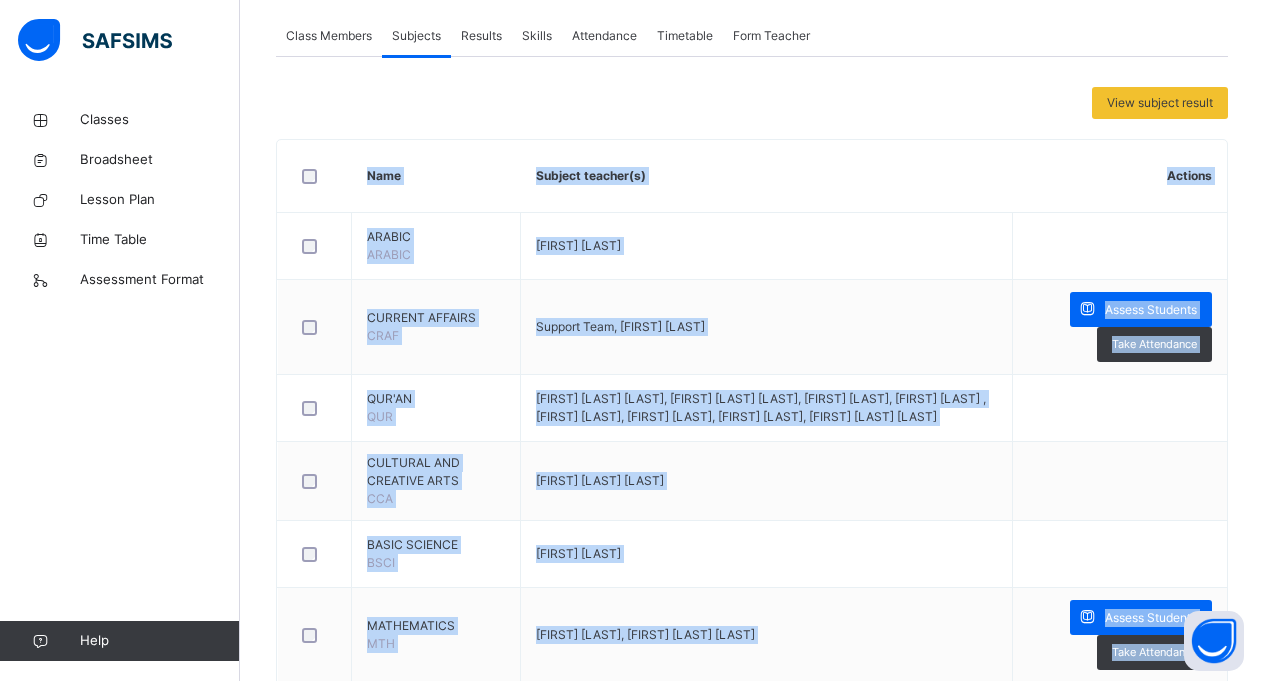 click on "Back / YEAR 1 A YEAR 1 A YEAR ONE Third Term 2024-2025 Class Members Subjects Results Skills Attendance Timetable Form Teacher Subjects More Options 4 Students in class Download Pdf Report Excel Report View subject profile FAMA ISLAMIC INTERNATIONAL SCHOOL Date: [DATE], [TIME] Class Members Class: YEAR 1 A Total no. of Students: 4 Term: Third Term Session: 2024-2025 S/NO Admission No. Last Name First Name Other Name 1 FAMA/STU/604 [LAST] [FIRST] [LAST] 2 FAMA/STU/029 [LAST] [FIRST] [LAST] 3 FAMA/STU/602 [LAST] [FIRST] [LAST] 4 FAMA/STU/030 [LAST] [FIRST] [LAST] Students Actions [FIRST] [LAST] [LAST] FAMA/STU/604 [FIRST] [LAST] [LAST] FAMA/STU/029 [FIRST] [LAST] [LAST] FAMA/STU/602 [FIRST] [LAST] [LAST] FAMA/STU/030 × Add Student Students Without Class Customers There are currently no records. Cancel Save × Remove Student From Class This action would delete from the class. Are you sure you want to carry on? Cancel Yes, Remove Student Bulk Upload Student Upload XLSX File Browse file" at bounding box center (752, 497) 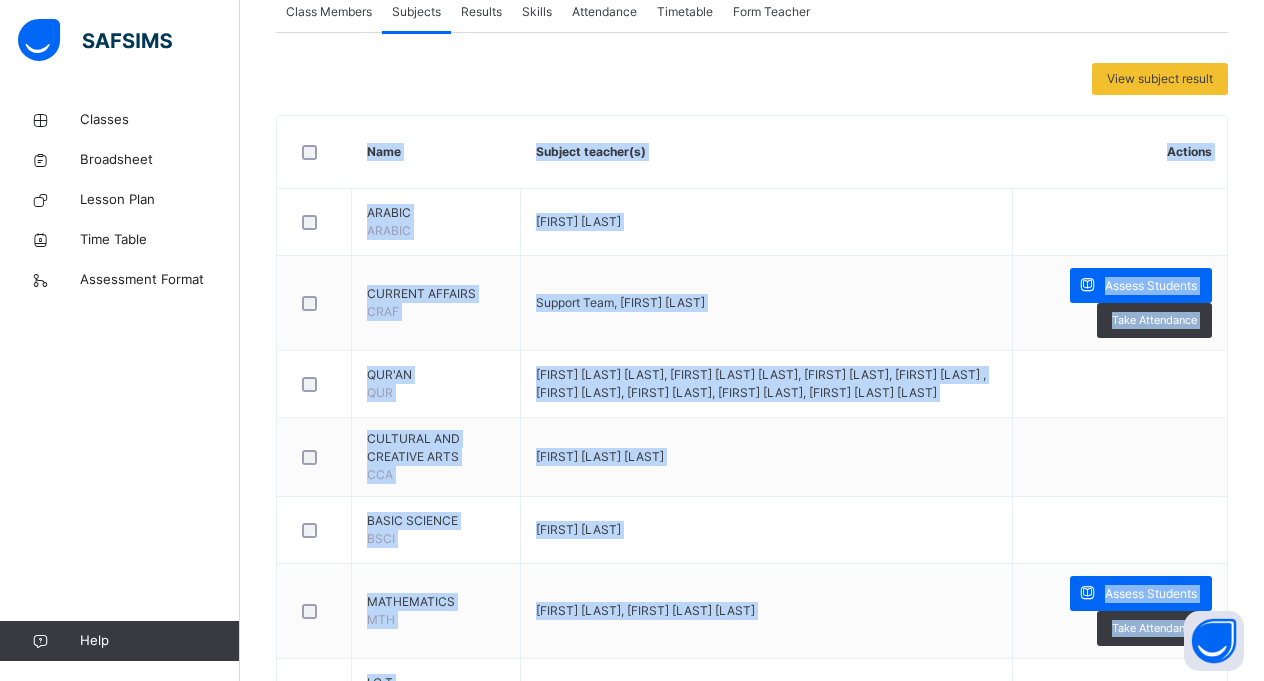 click on "Back / YEAR 1 A YEAR 1 A YEAR ONE Third Term 2024-2025 Class Members Subjects Results Skills Attendance Timetable Form Teacher Subjects More Options 4 Students in class Download Pdf Report Excel Report View subject profile FAMA ISLAMIC INTERNATIONAL SCHOOL Date: [DATE], [TIME] Class Members Class: YEAR 1 A Total no. of Students: 4 Term: Third Term Session: 2024-2025 S/NO Admission No. Last Name First Name Other Name 1 FAMA/STU/604 [LAST] [FIRST] [LAST] 2 FAMA/STU/029 [LAST] [FIRST] [LAST] 3 FAMA/STU/602 [LAST] [FIRST] [LAST] 4 FAMA/STU/030 [LAST] [FIRST] [LAST] Students Actions [FIRST] [LAST] [LAST] FAMA/STU/604 [FIRST] [LAST] [LAST] FAMA/STU/029 [FIRST] [LAST] [LAST] FAMA/STU/602 [FIRST] [LAST] [LAST] FAMA/STU/030 × Add Student Students Without Class Customers There are currently no records. Cancel Save × Remove Student From Class This action would delete from the class. Are you sure you want to carry on? Cancel Yes, Remove Student Bulk Upload Student Upload XLSX File Browse file" at bounding box center [752, 473] 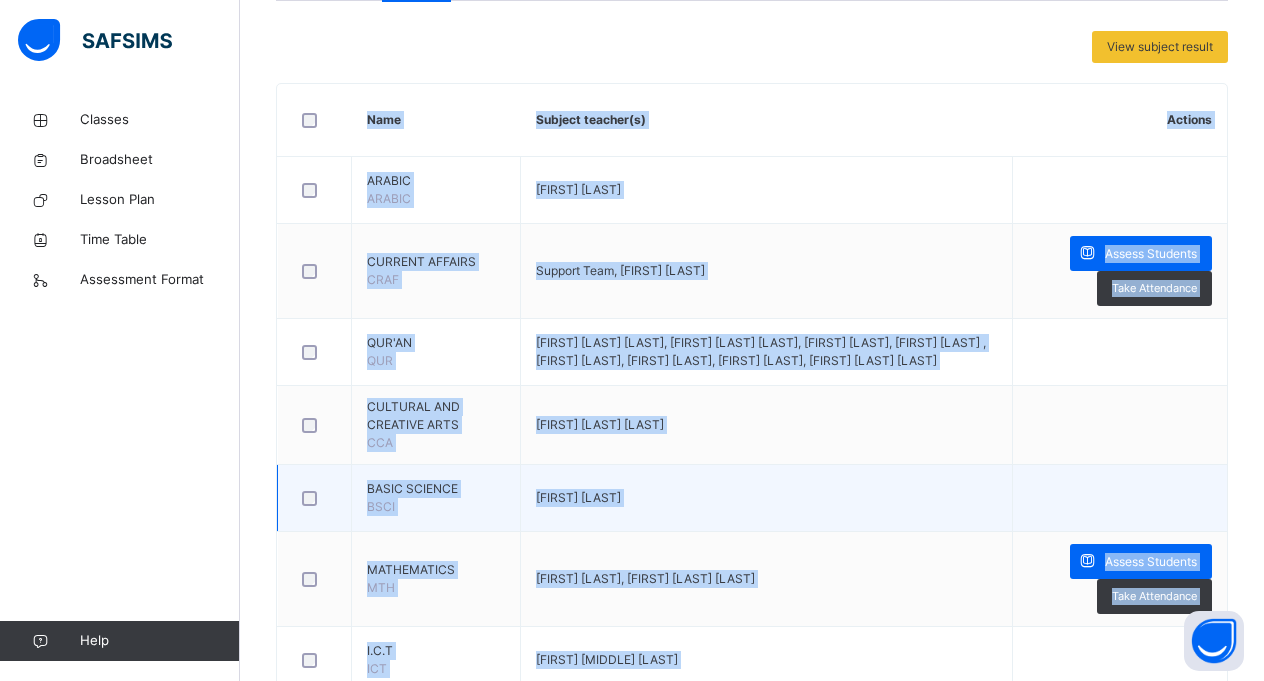 click on "[FIRST] [LAST]" at bounding box center (766, 498) 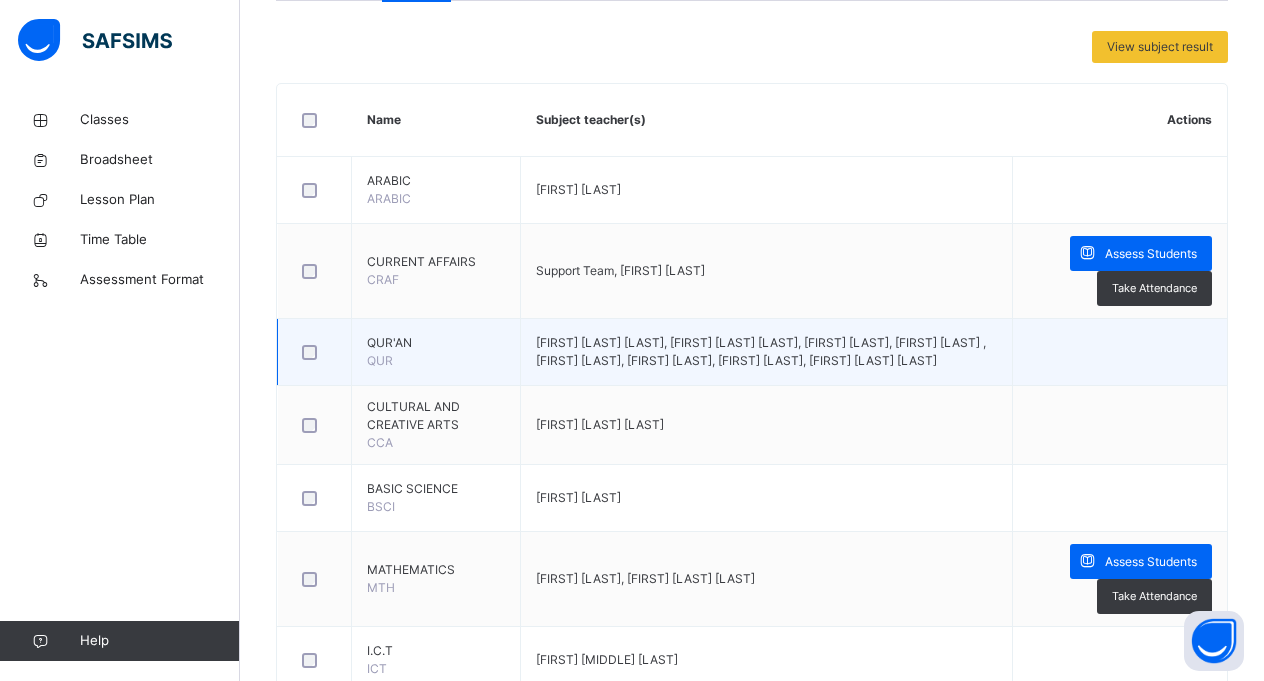 click on "[FIRST] [LAST] [LAST], [FIRST] [LAST] [LAST], [FIRST] [LAST], [FIRST] [LAST] , [FIRST] [LAST], [FIRST] [LAST], [FIRST] [LAST], [FIRST] [LAST] [LAST]" at bounding box center [761, 351] 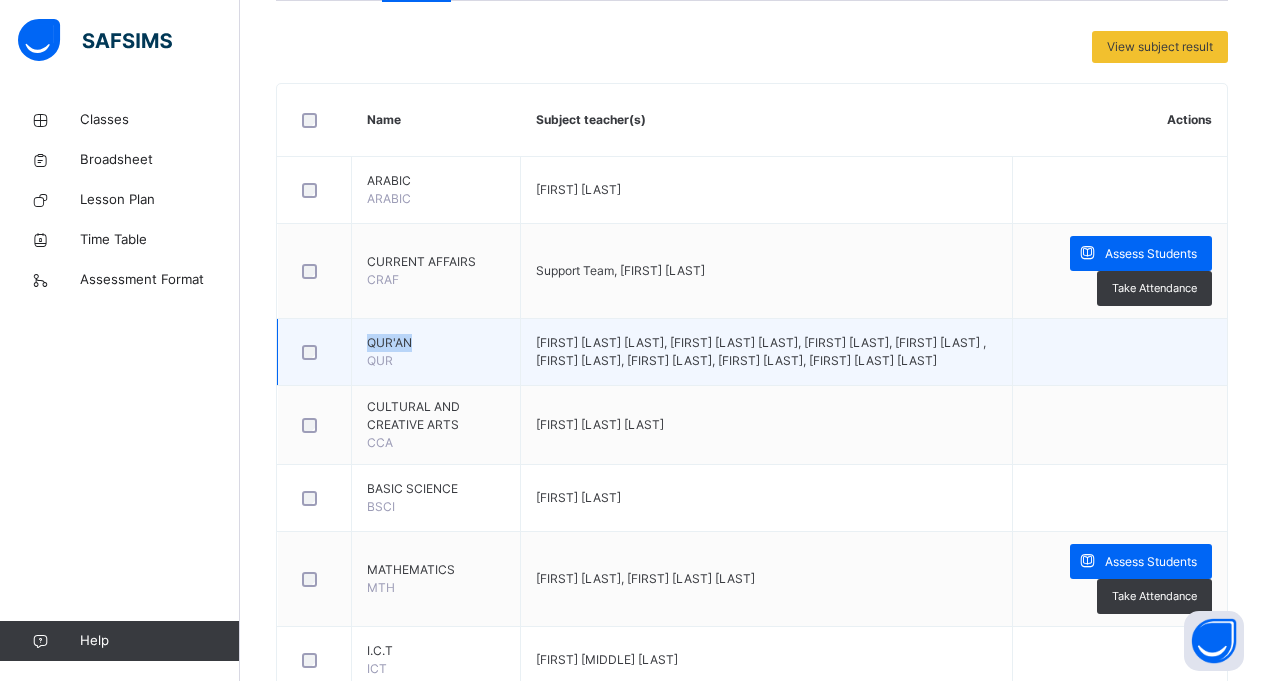 click on "QUR'AN" at bounding box center (436, 343) 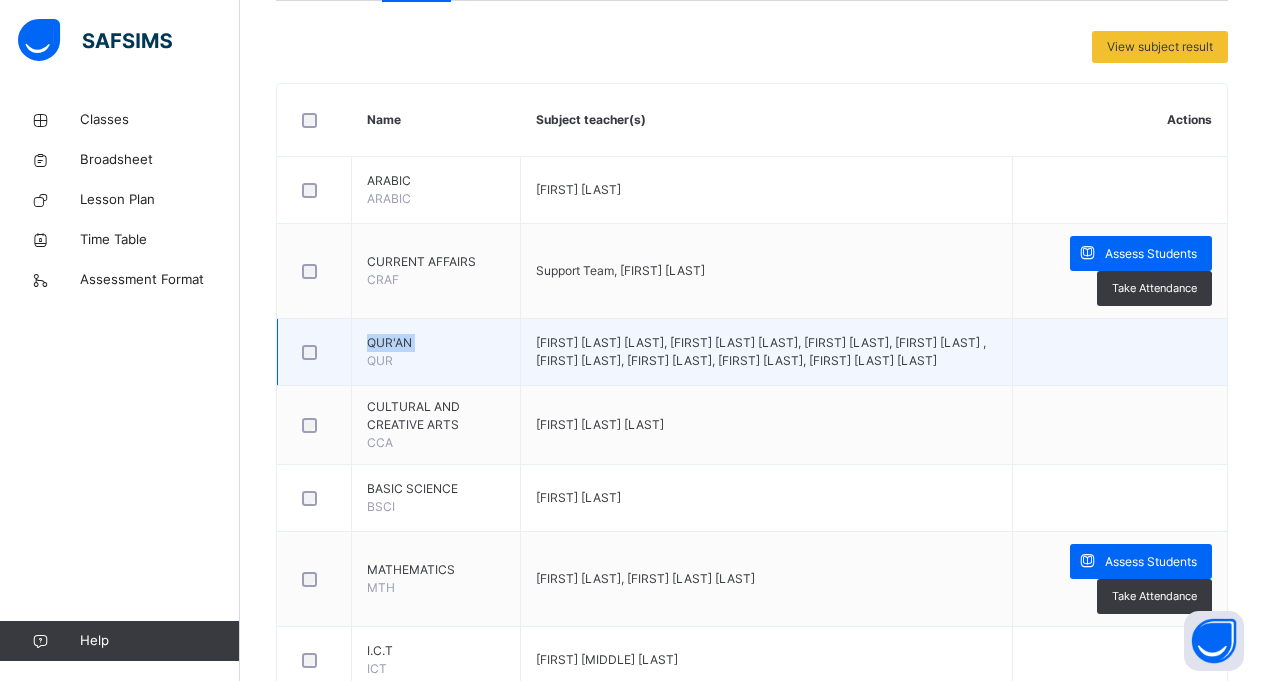 click on "QUR'AN" at bounding box center [436, 343] 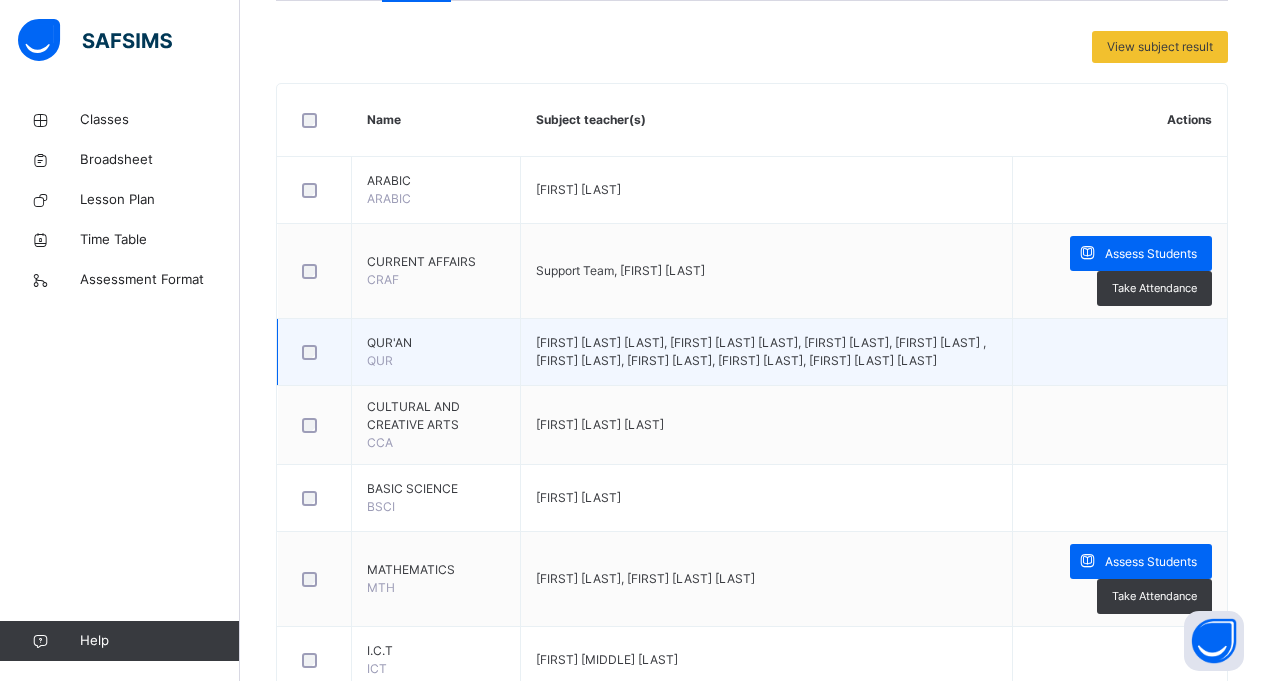 click on "QUR'AN" at bounding box center [436, 343] 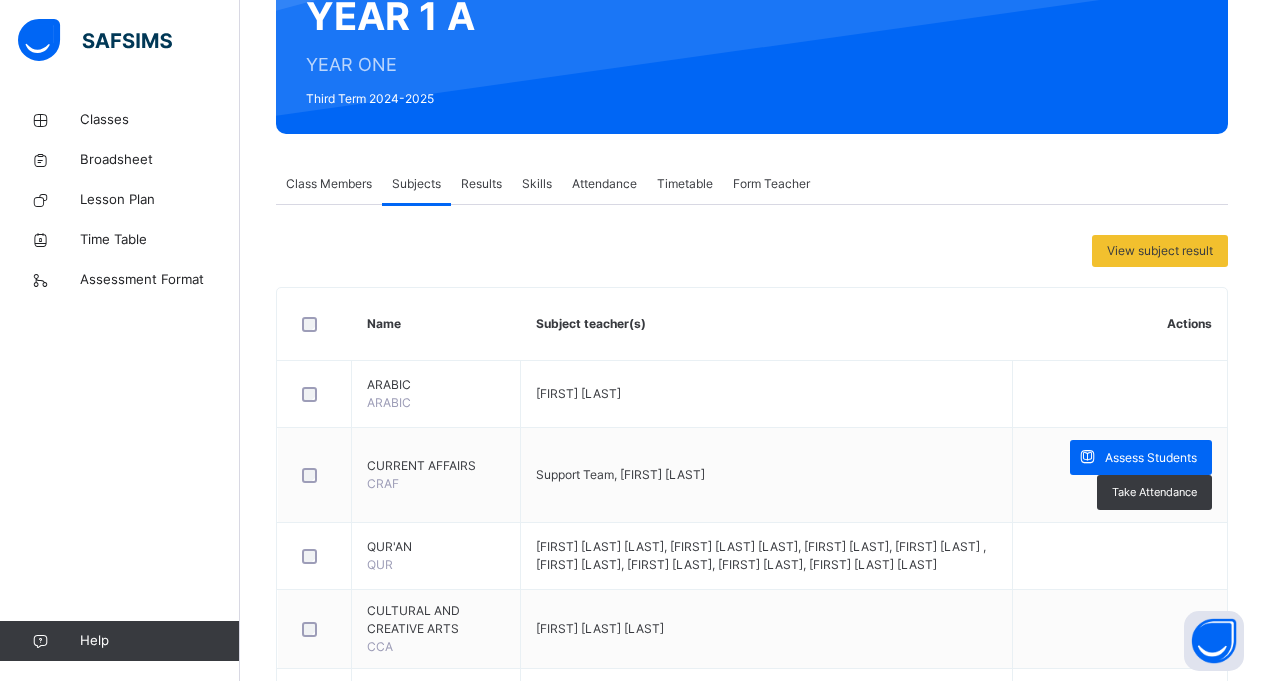 click on "Idle Mode" at bounding box center (752, -392) 